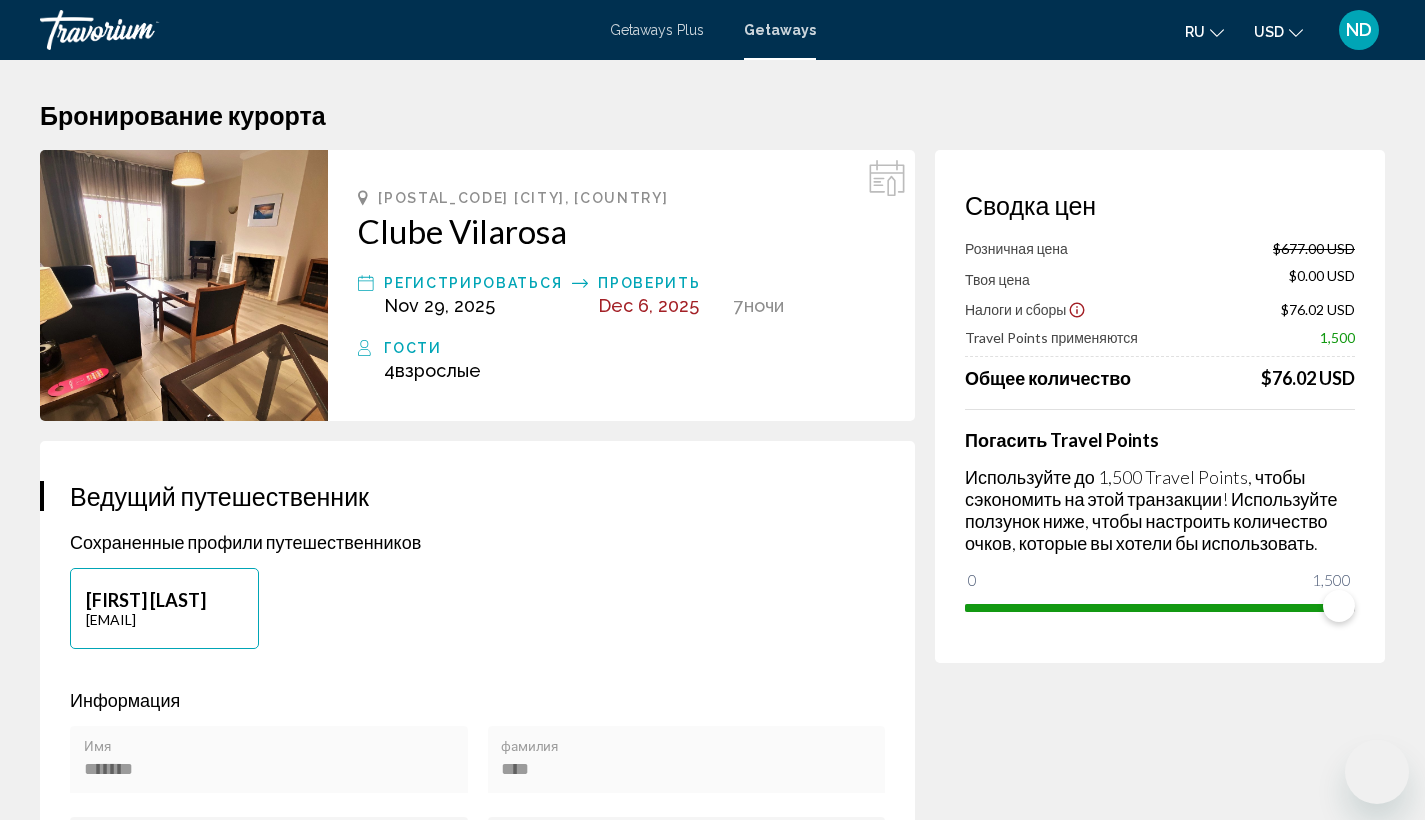 scroll, scrollTop: 0, scrollLeft: 0, axis: both 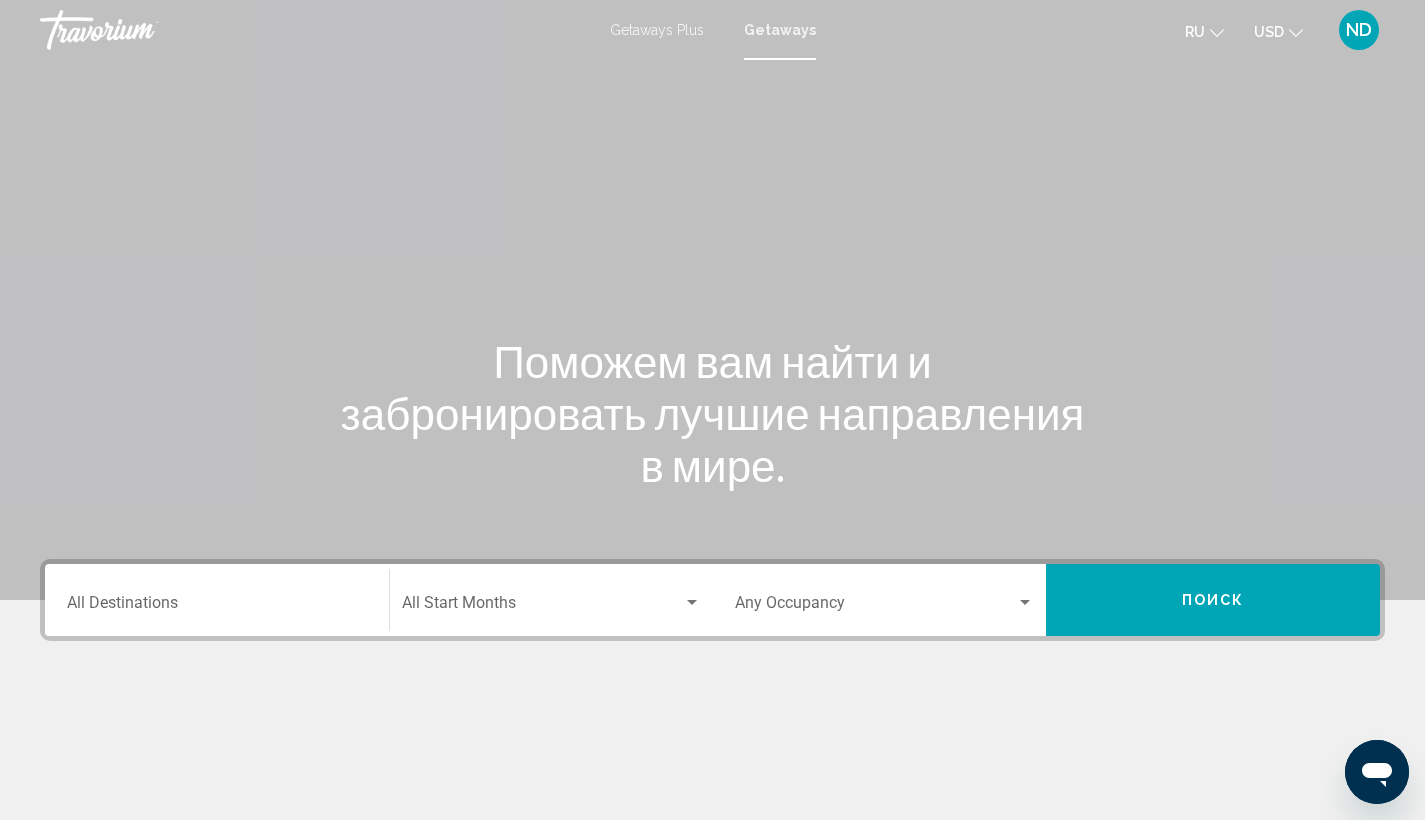 click 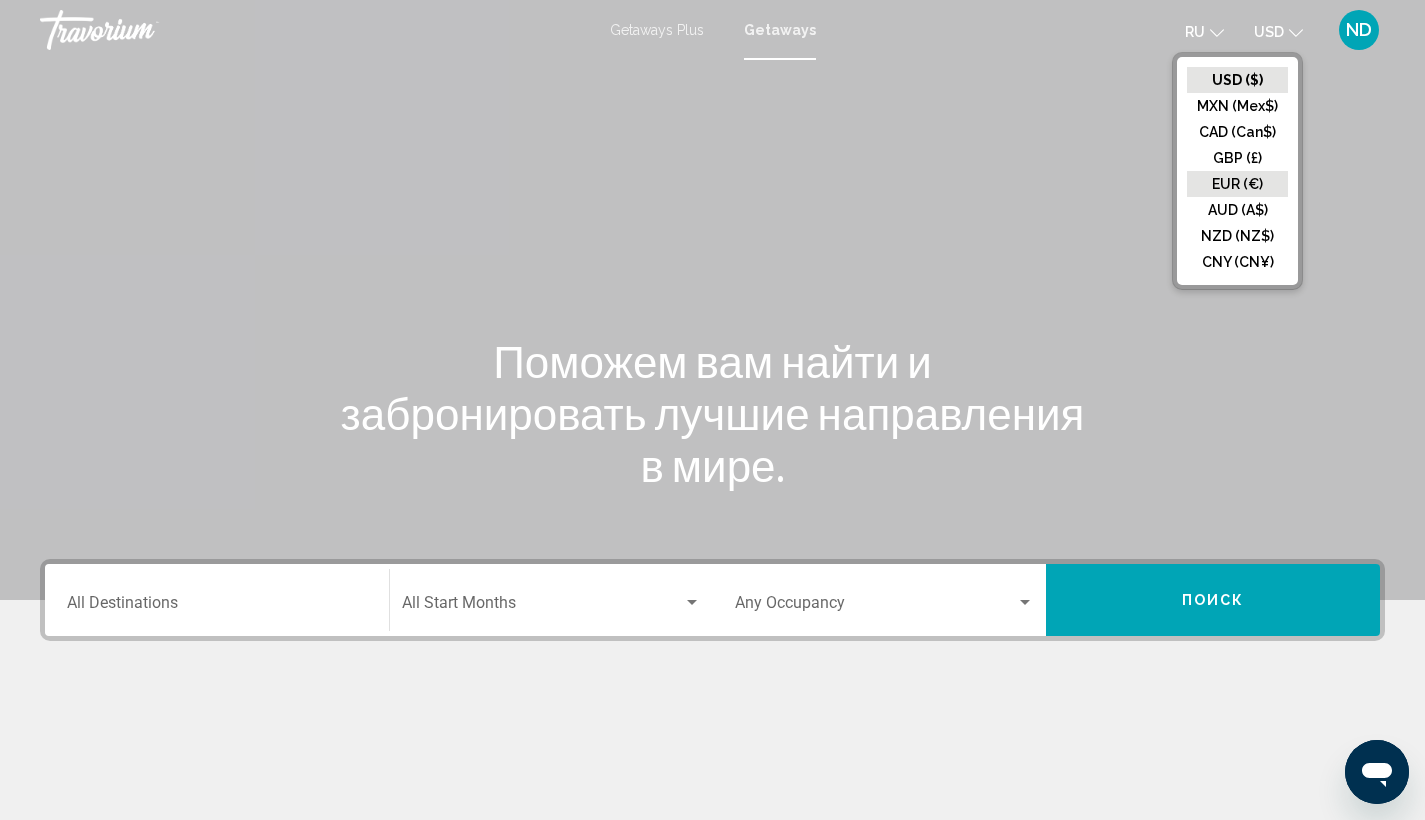 click on "EUR (€)" 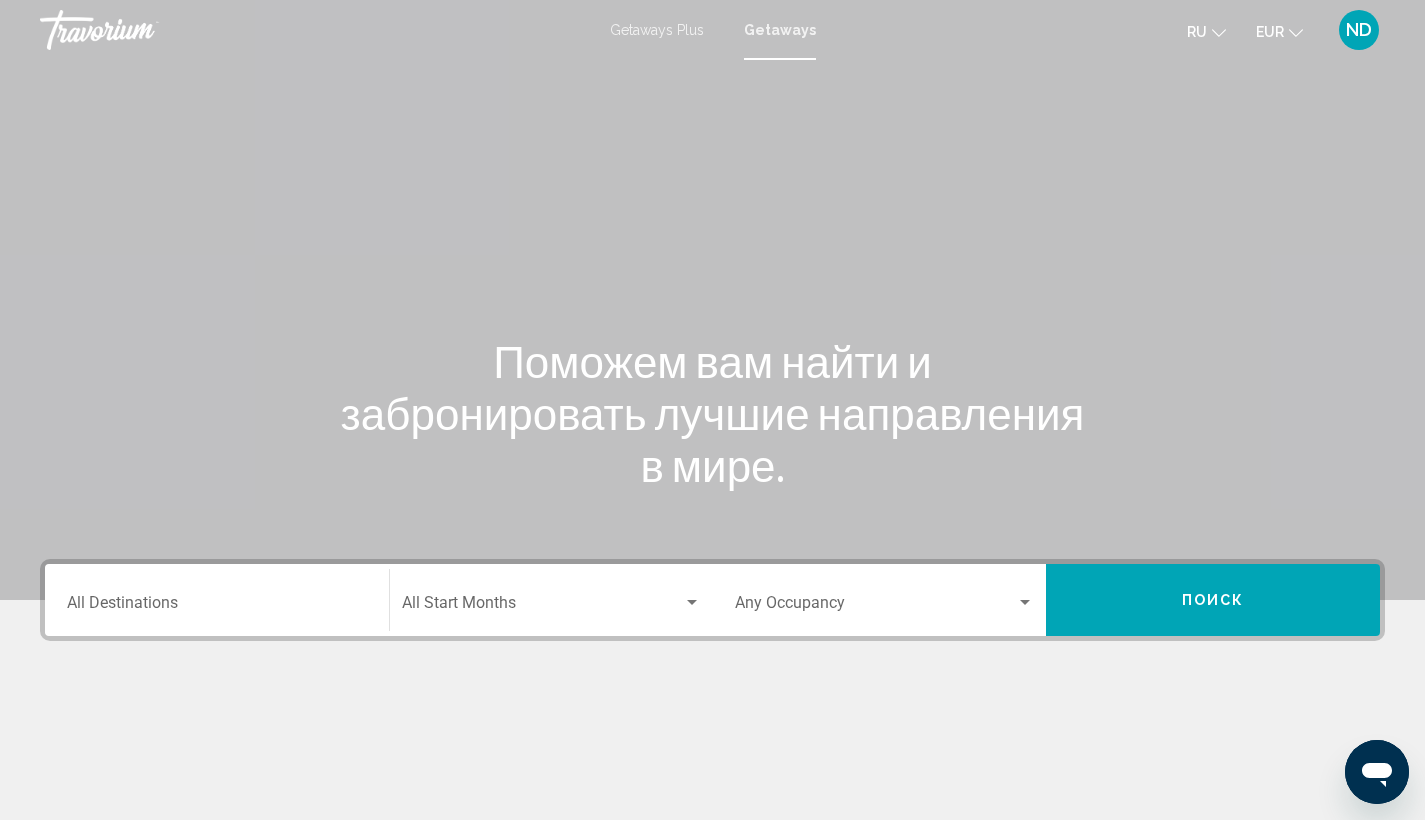 click on "Поиск" at bounding box center (1213, 600) 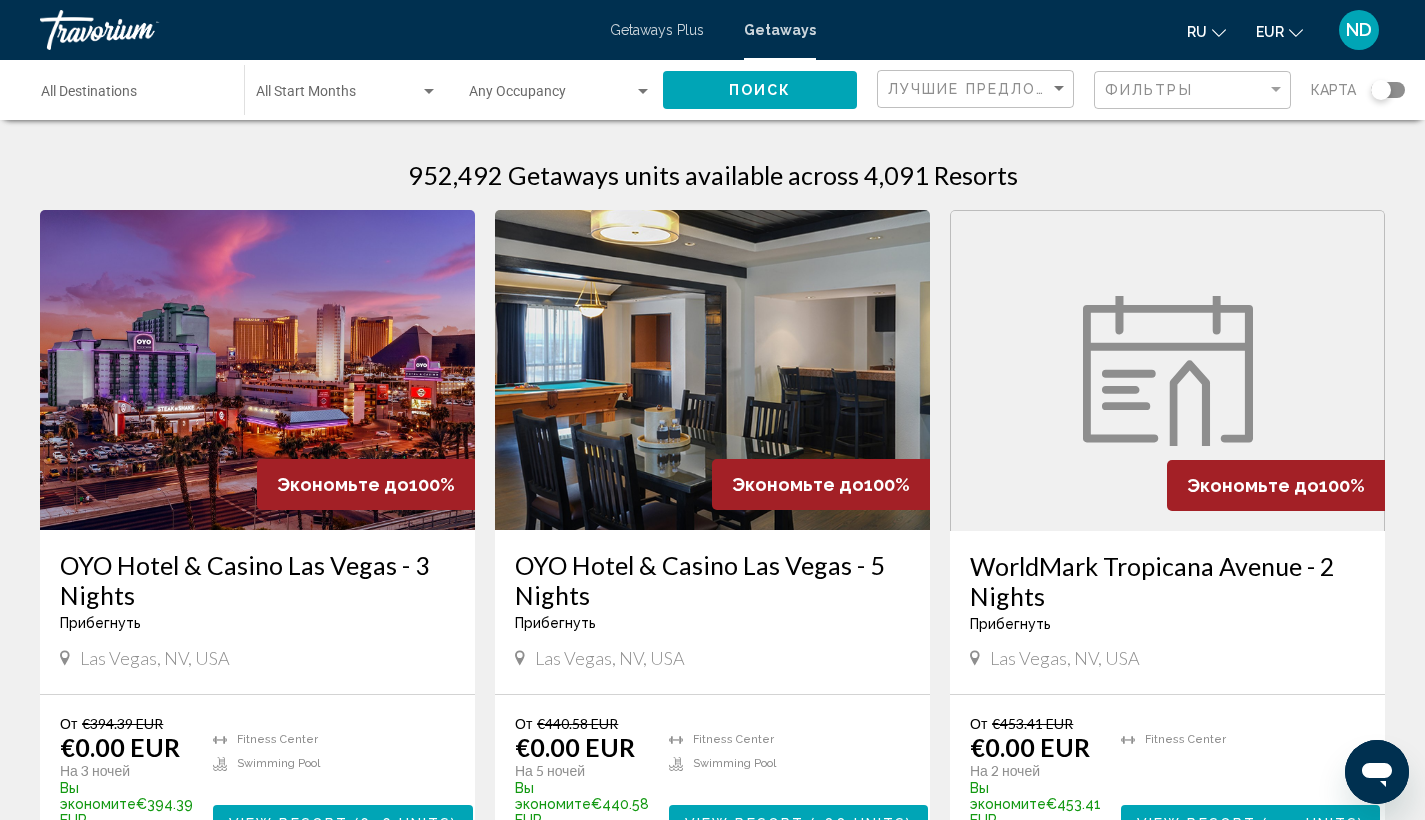 click on "Destination All Destinations" 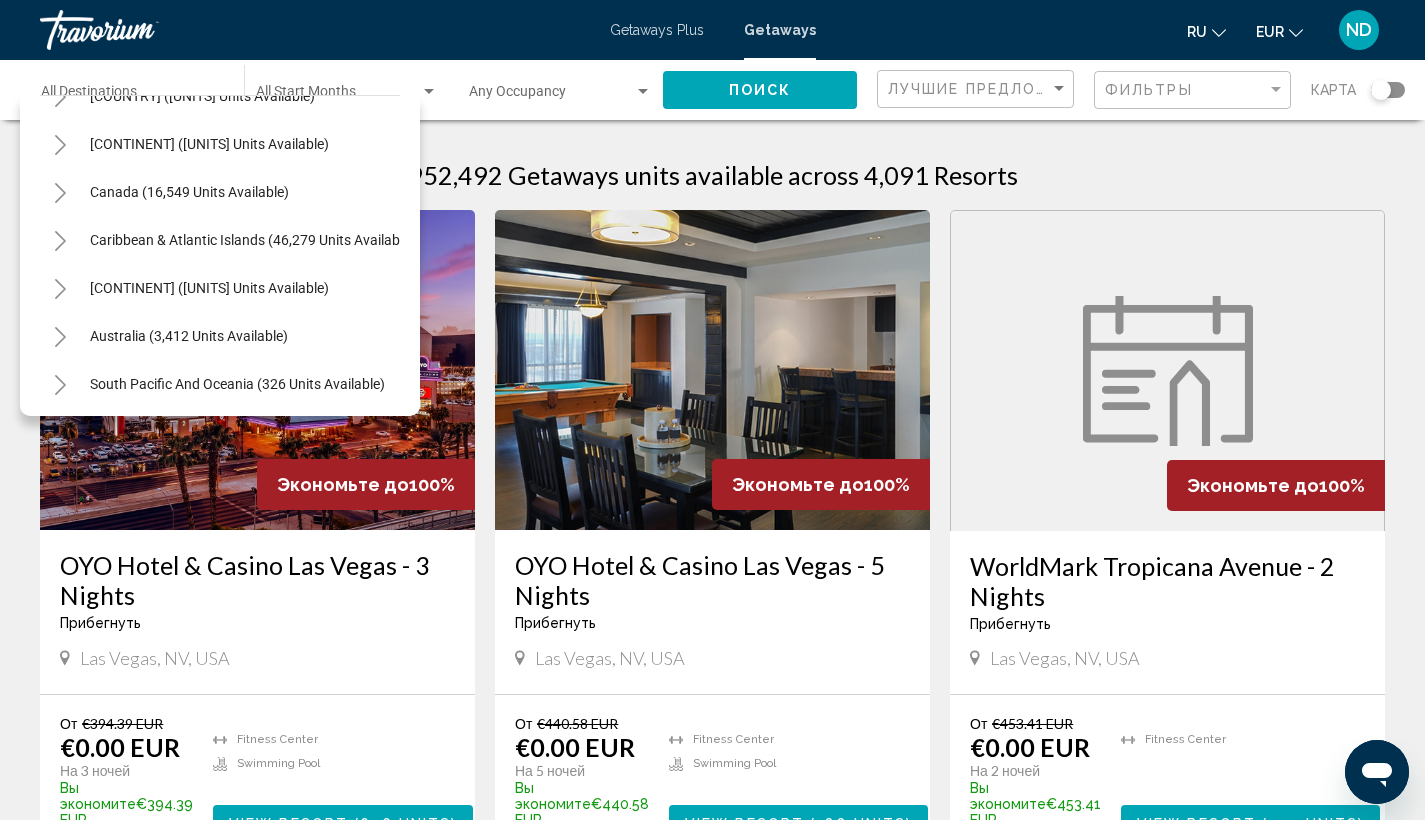 scroll, scrollTop: 79, scrollLeft: 0, axis: vertical 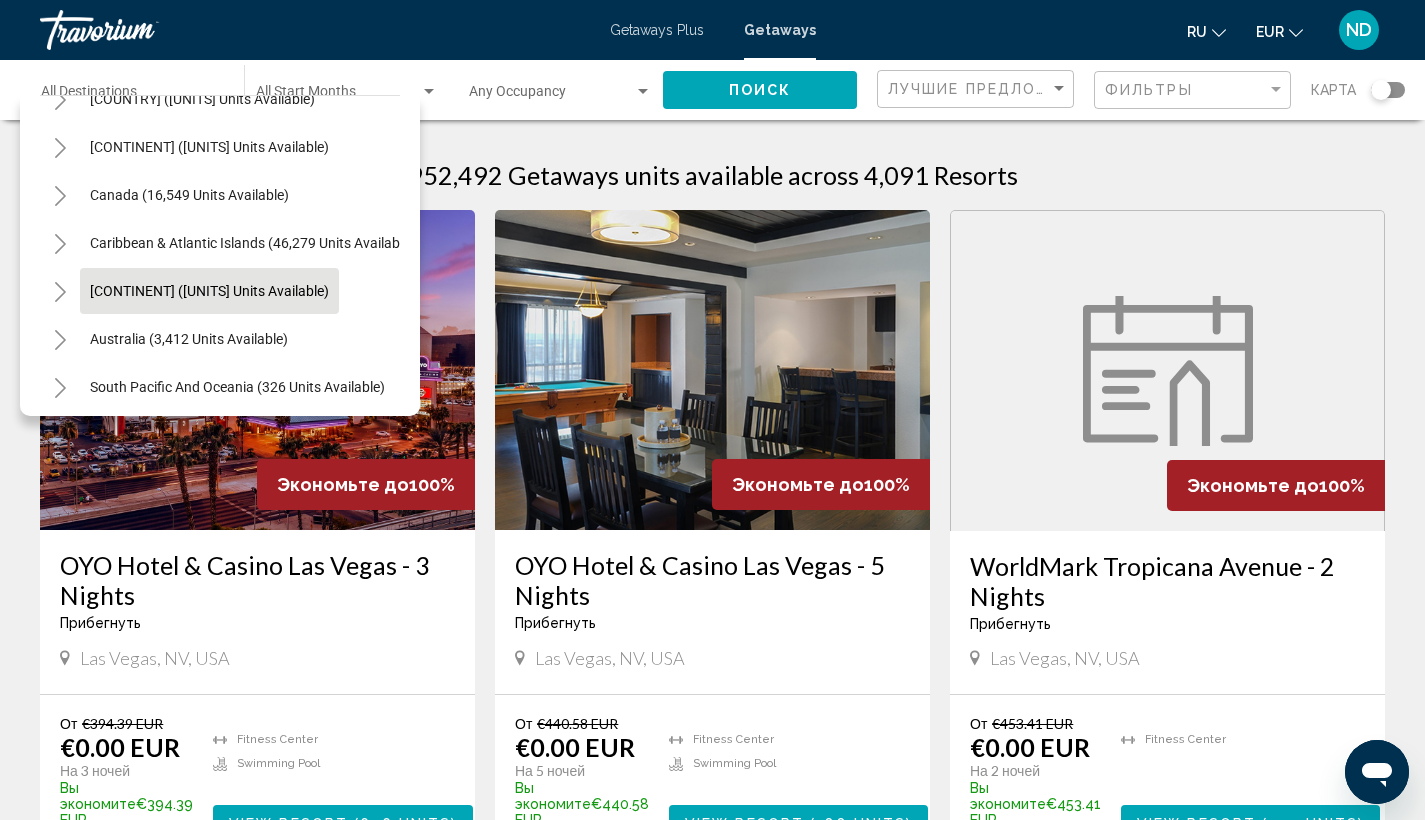 click on "[CONTINENT] ([UNITS] units available)" at bounding box center [189, 339] 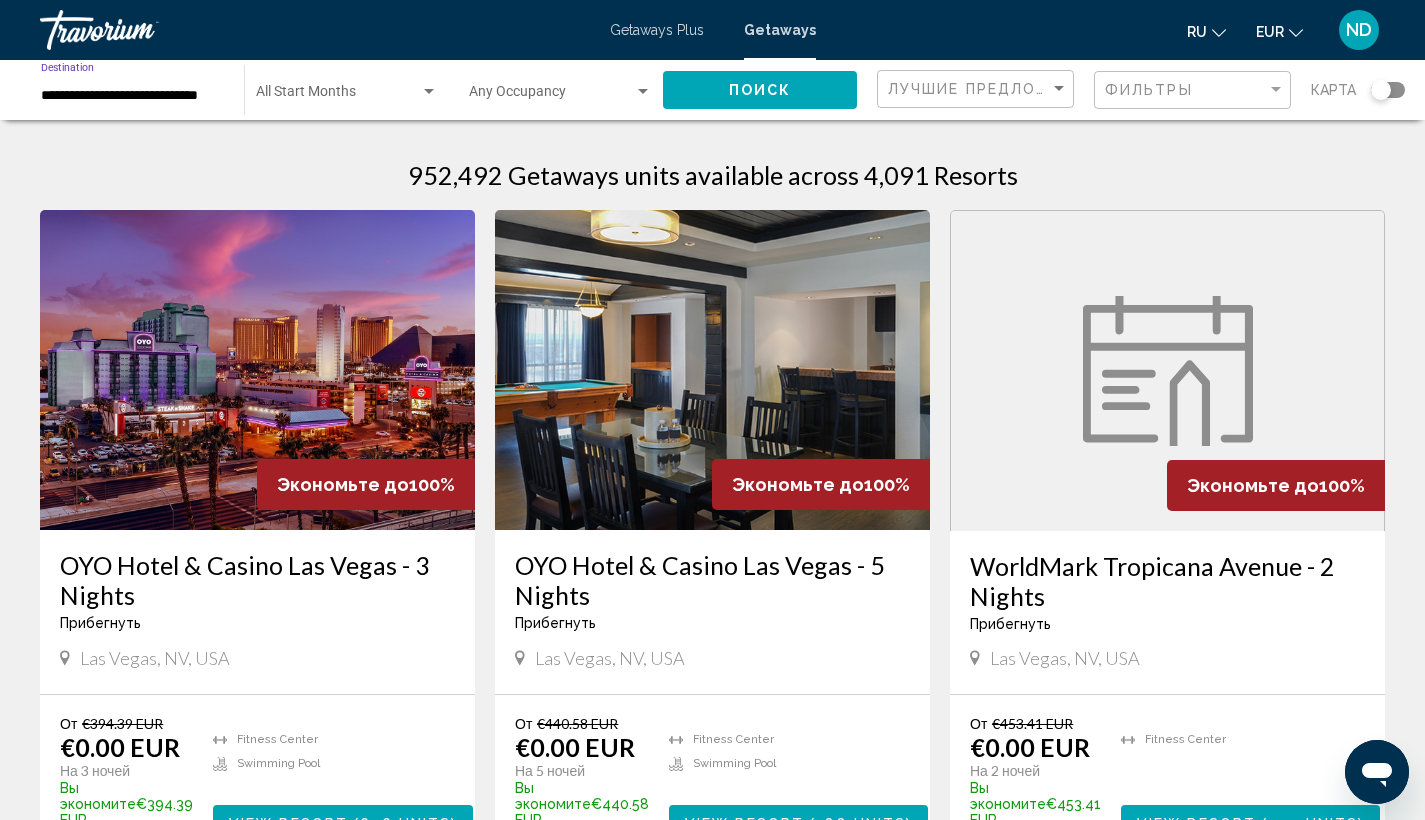 click on "Start Month All Start Months" 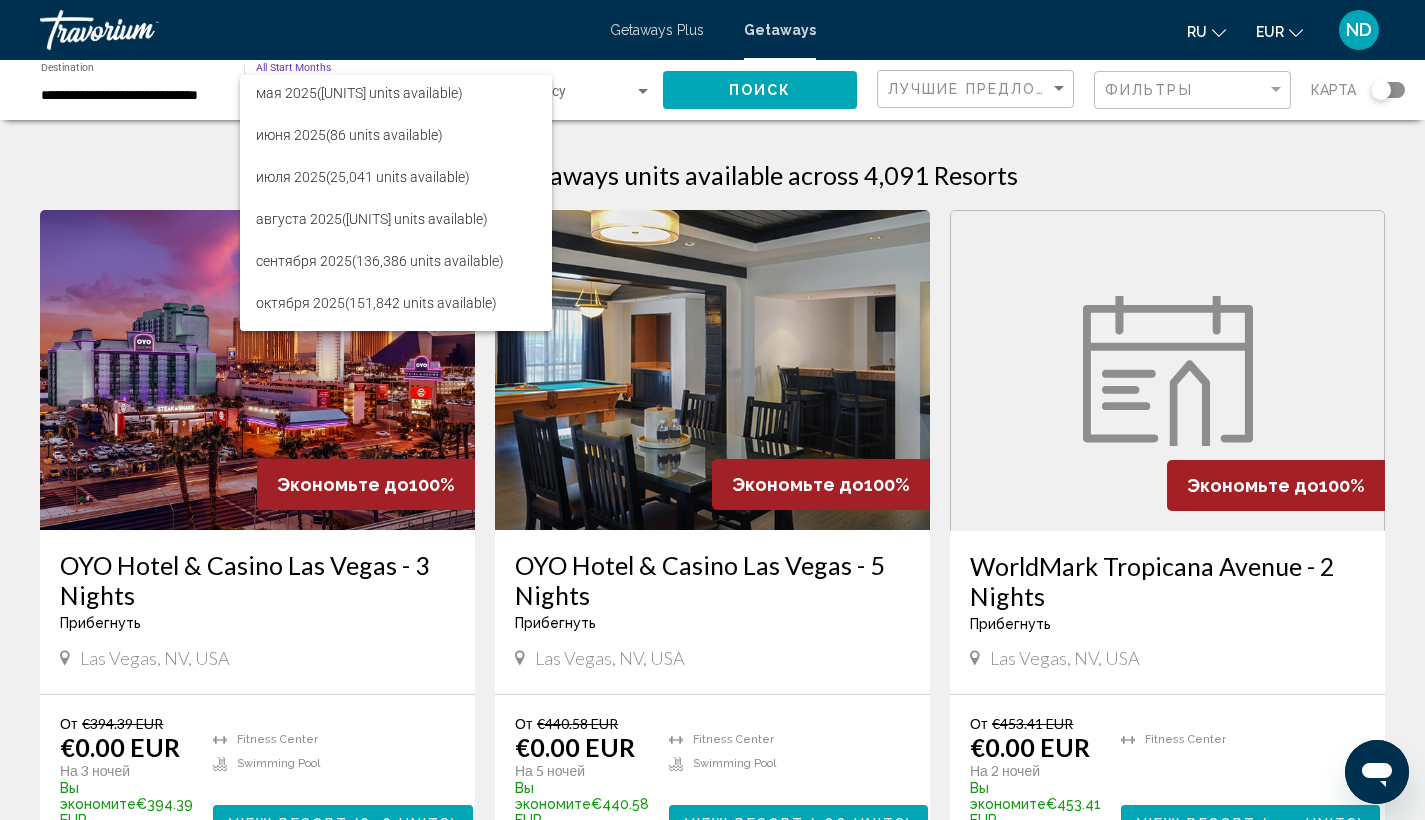 scroll, scrollTop: 217, scrollLeft: 0, axis: vertical 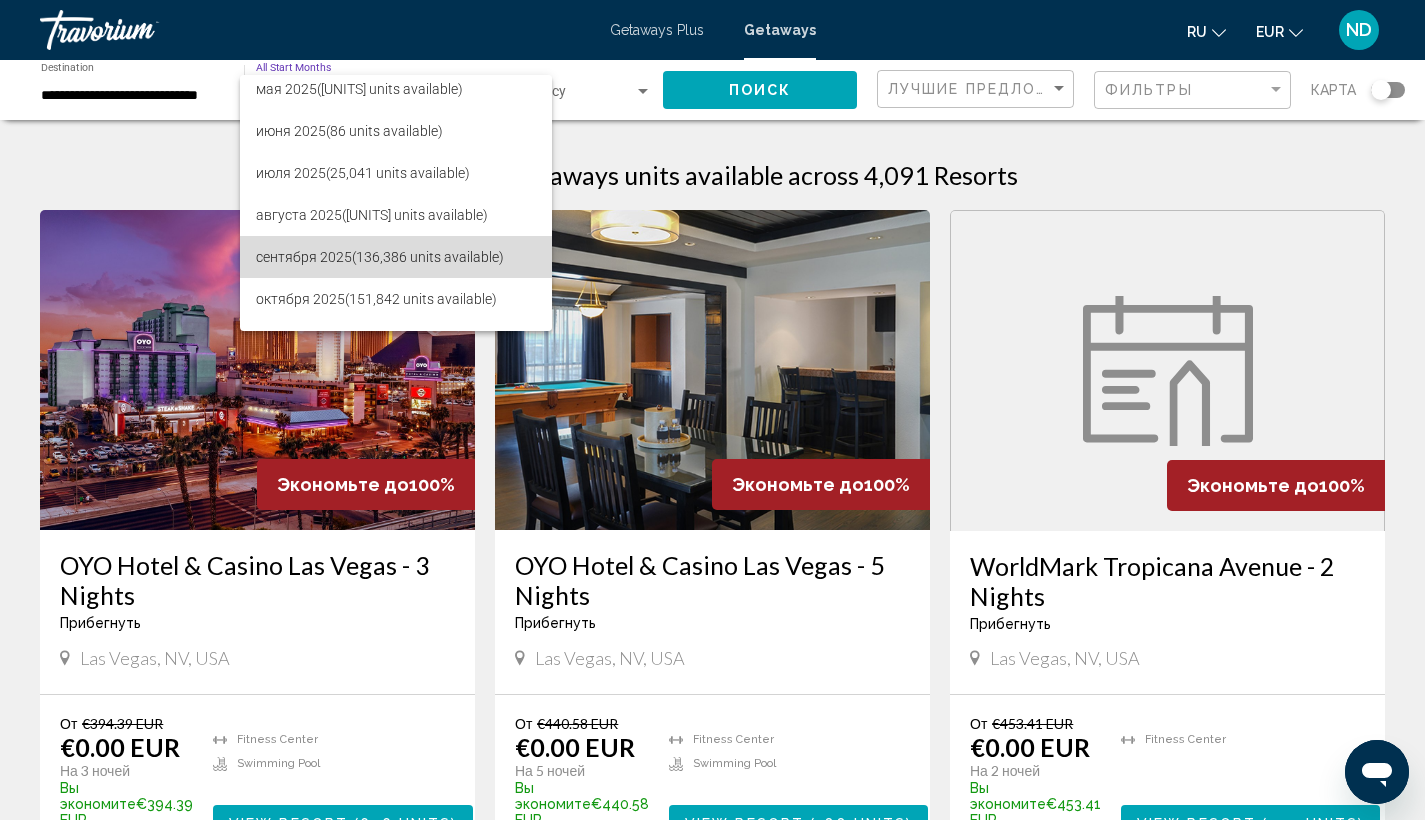 click on "[MONTH] [YEAR]  ([UNITS] units available)" at bounding box center (396, 257) 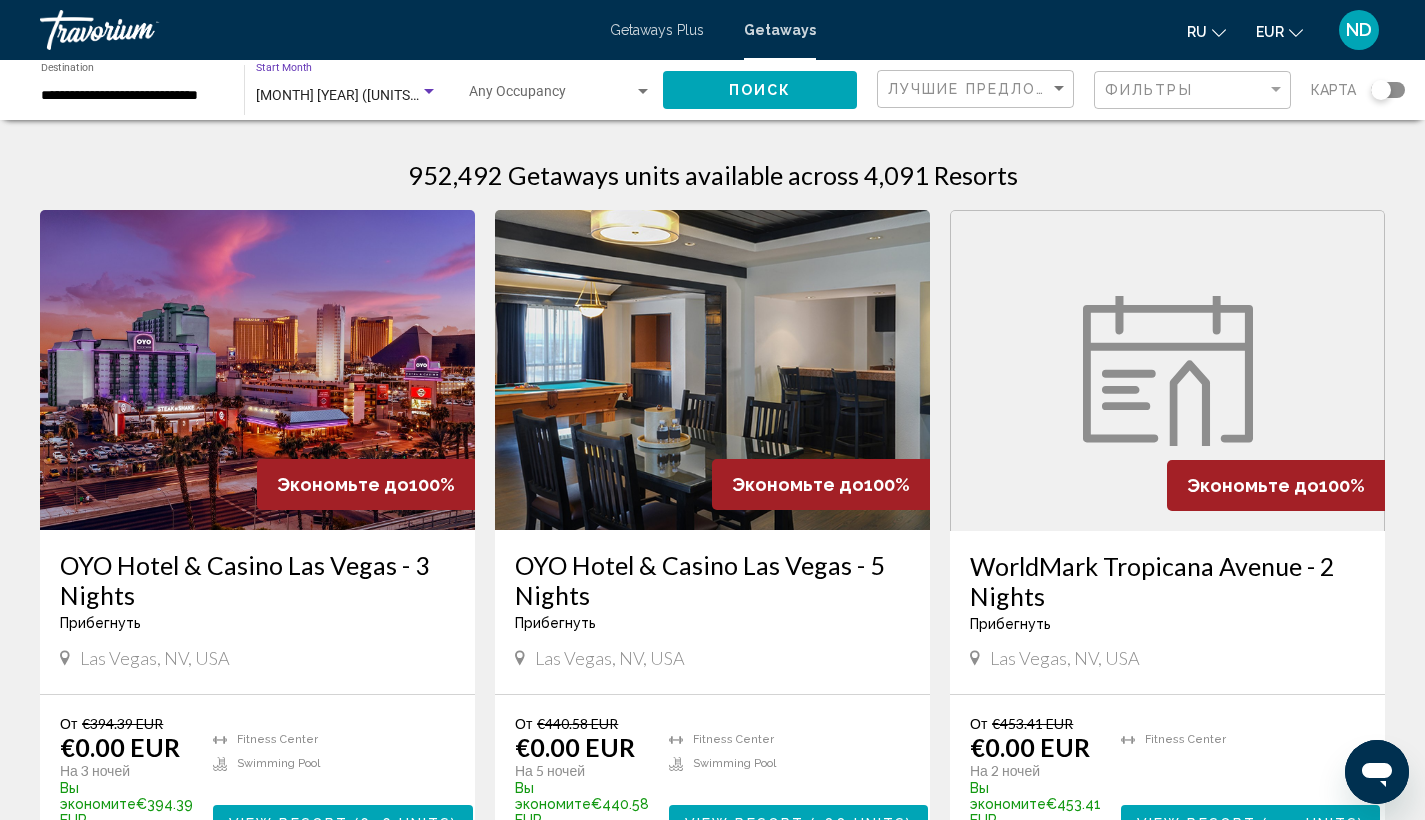 click on "Occupancy Any Occupancy" 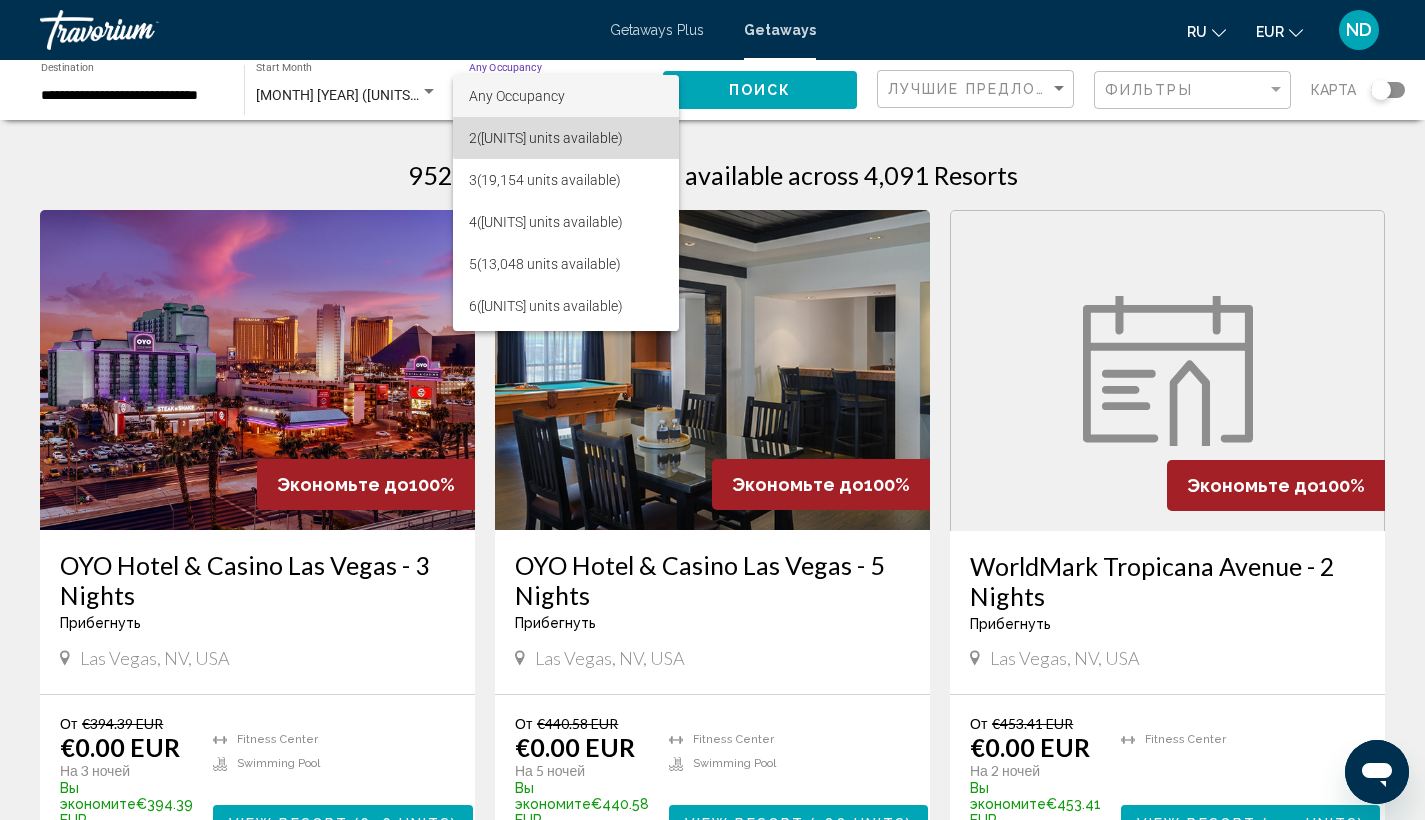 click on "[NUMBER] ([UNITS] units available)" at bounding box center (566, 138) 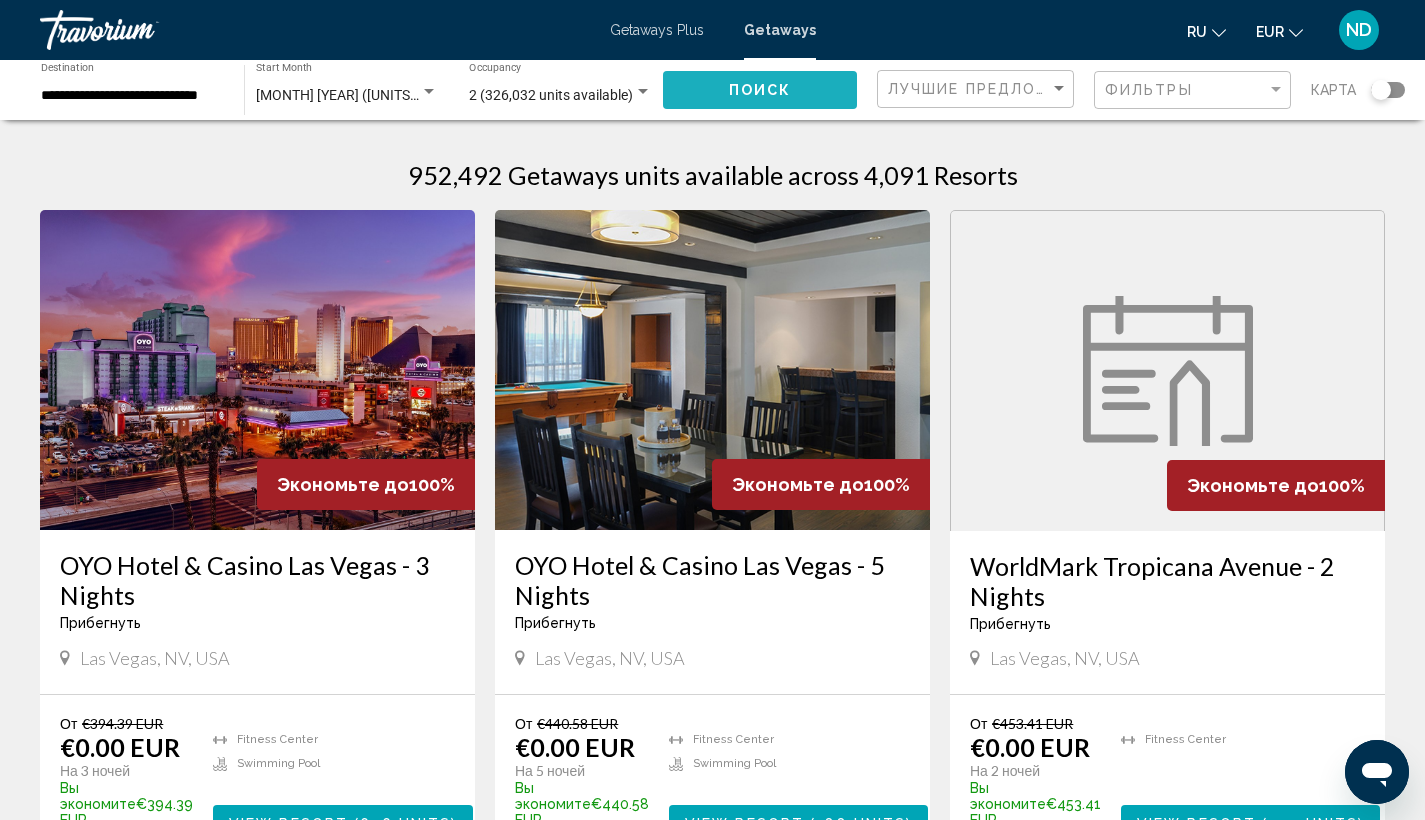 click on "Поиск" 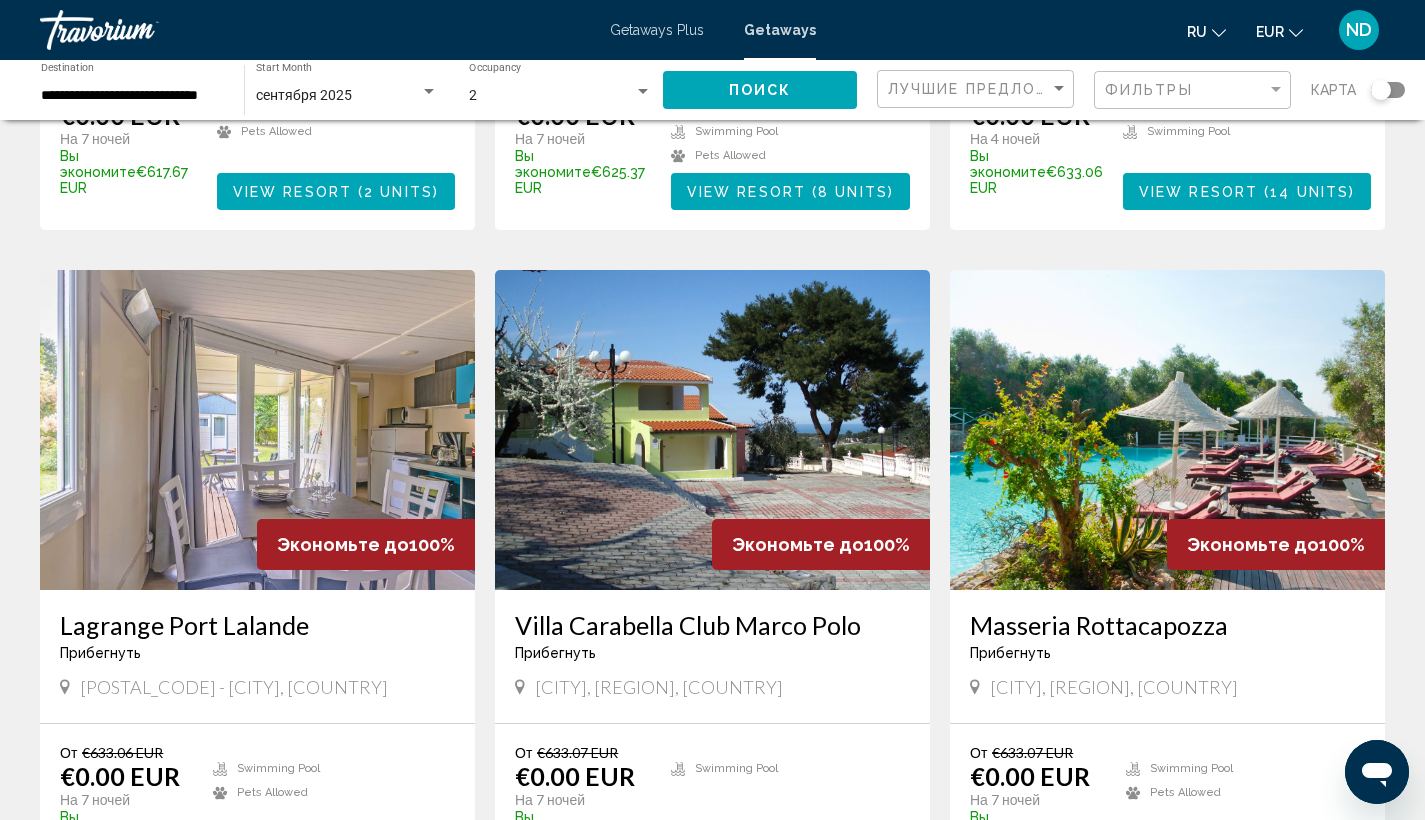scroll, scrollTop: 1941, scrollLeft: 0, axis: vertical 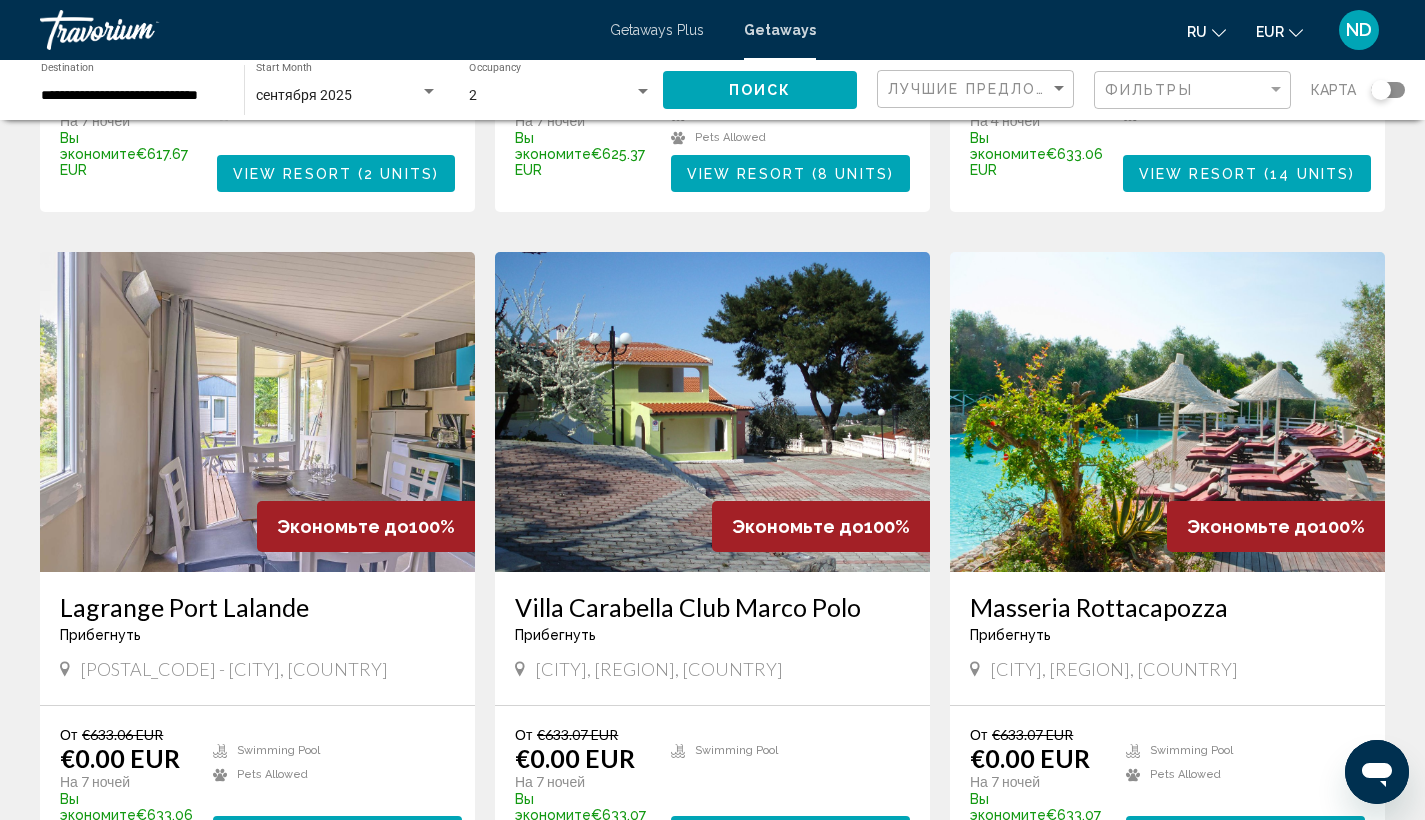 click on "[CITY], [REGION], [COUNTRY]" at bounding box center (712, 669) 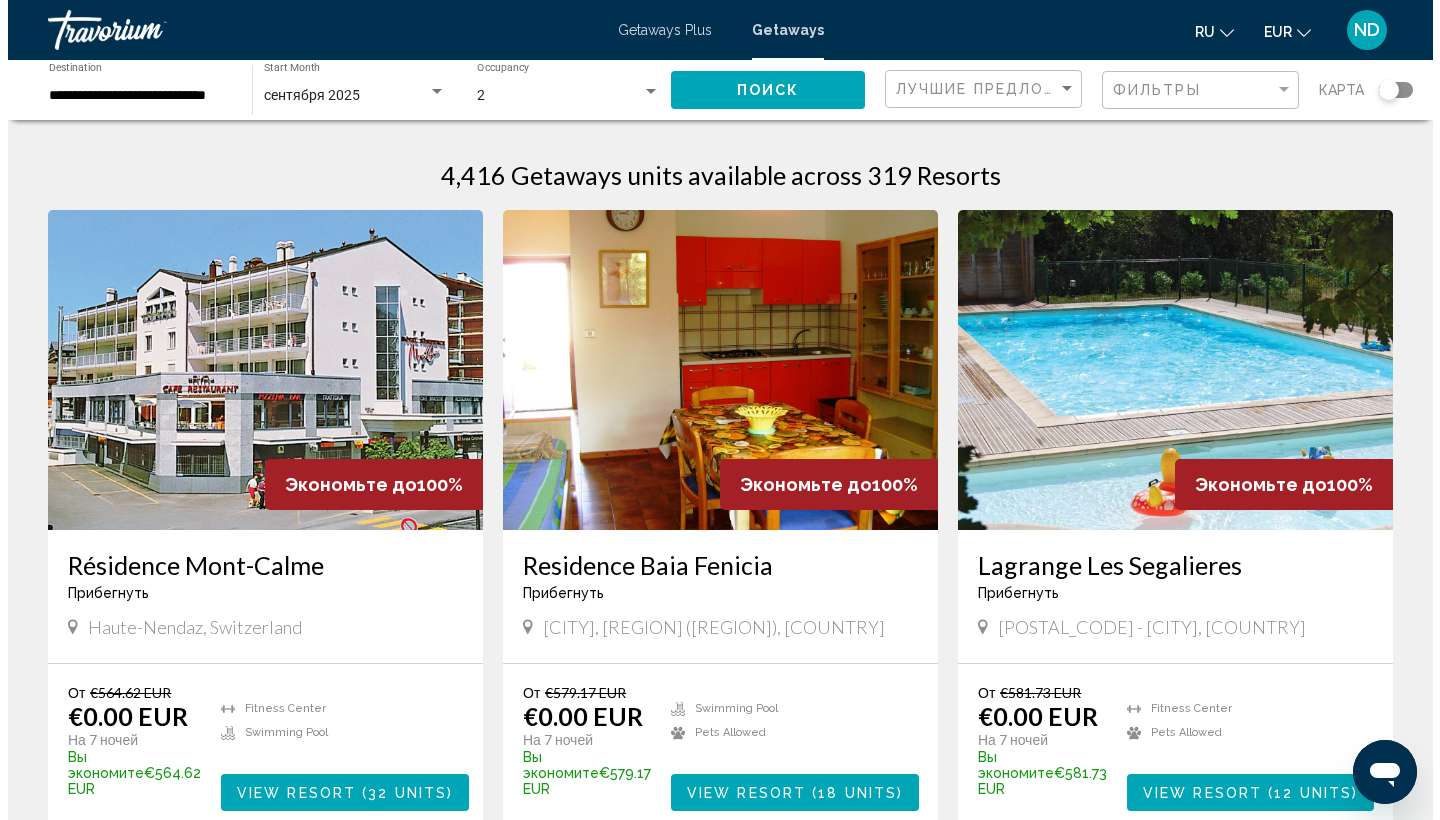scroll, scrollTop: 0, scrollLeft: 0, axis: both 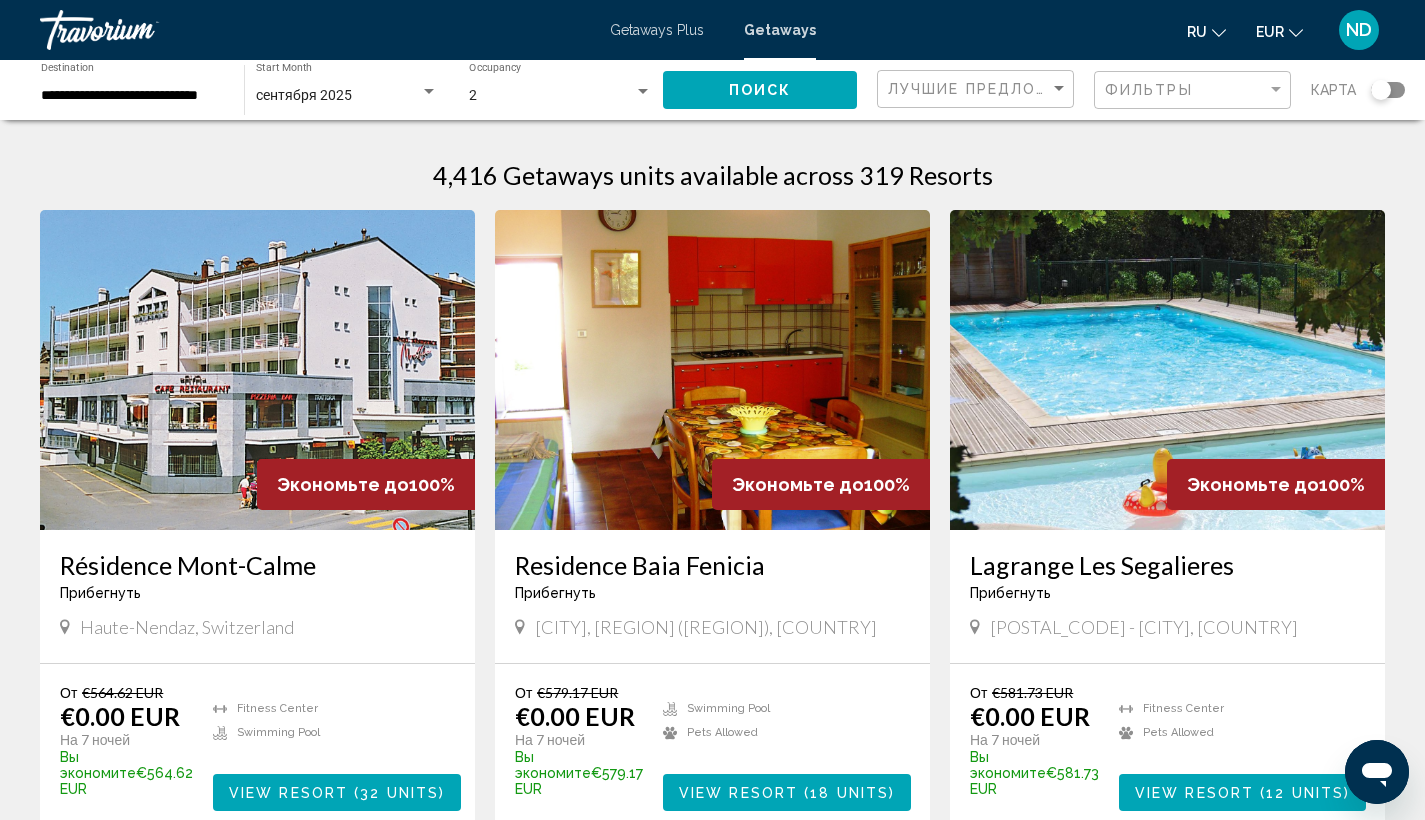 click on "2" at bounding box center [551, 96] 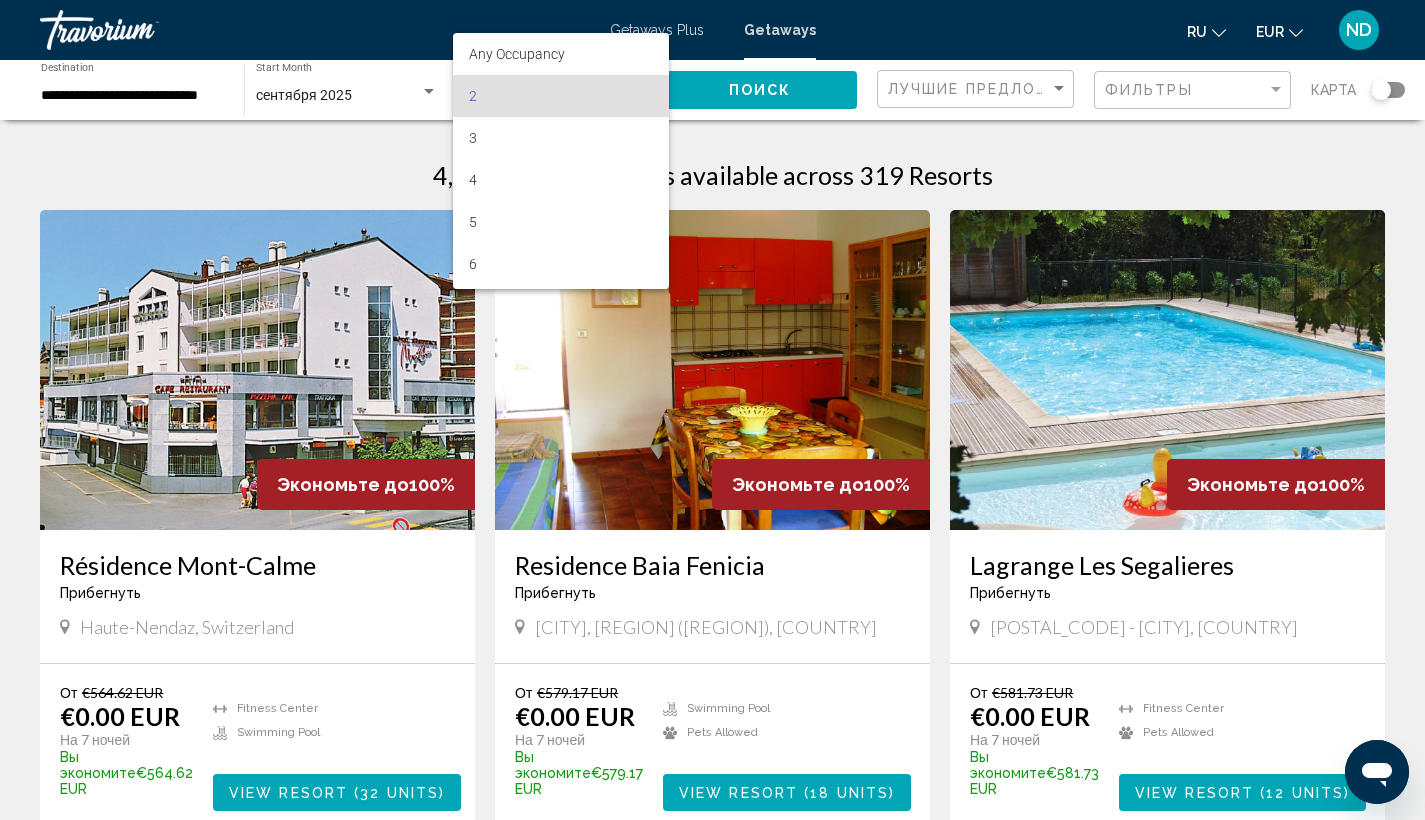 click on "2" at bounding box center (560, 96) 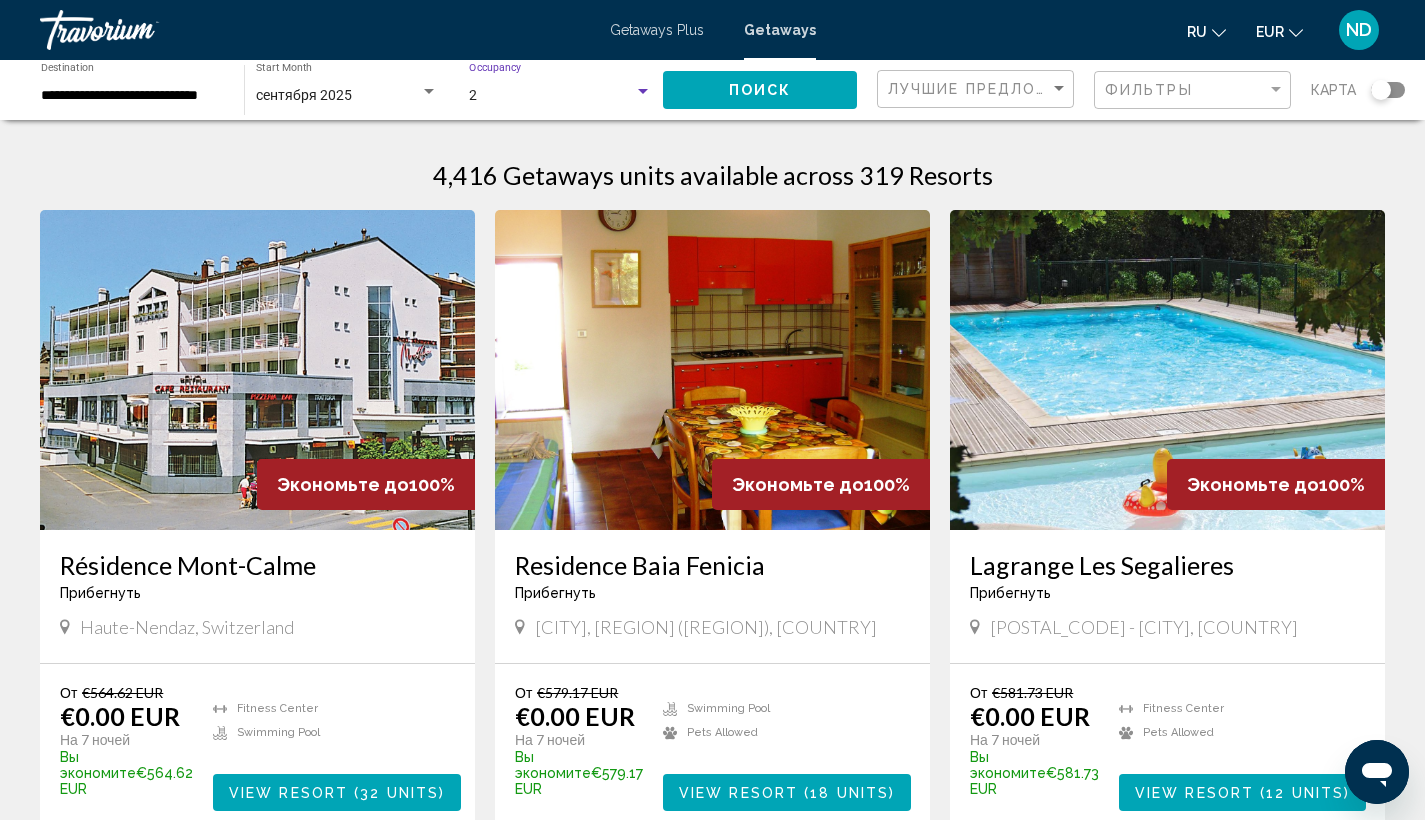 click on "2" at bounding box center [551, 96] 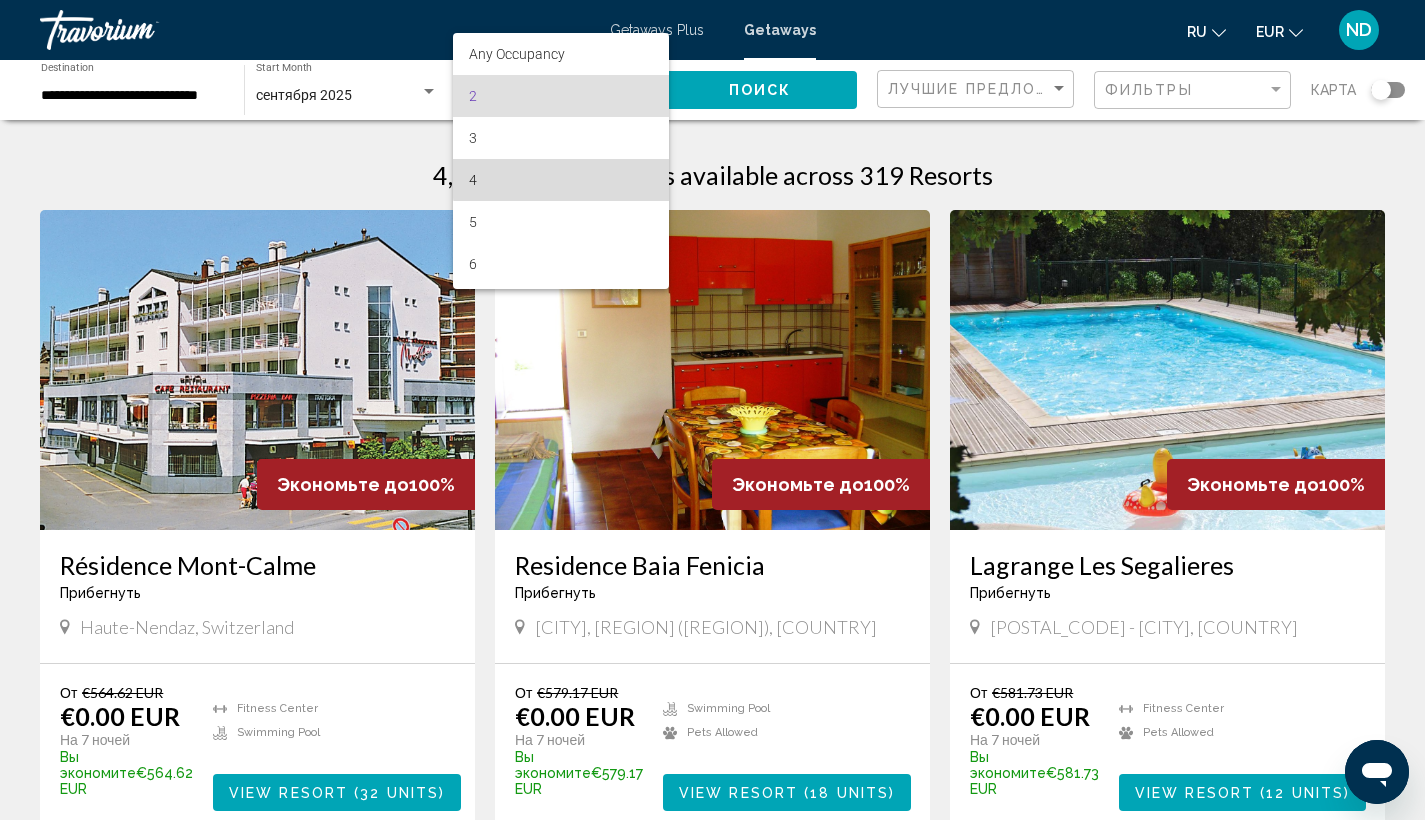 click on "4" at bounding box center [560, 180] 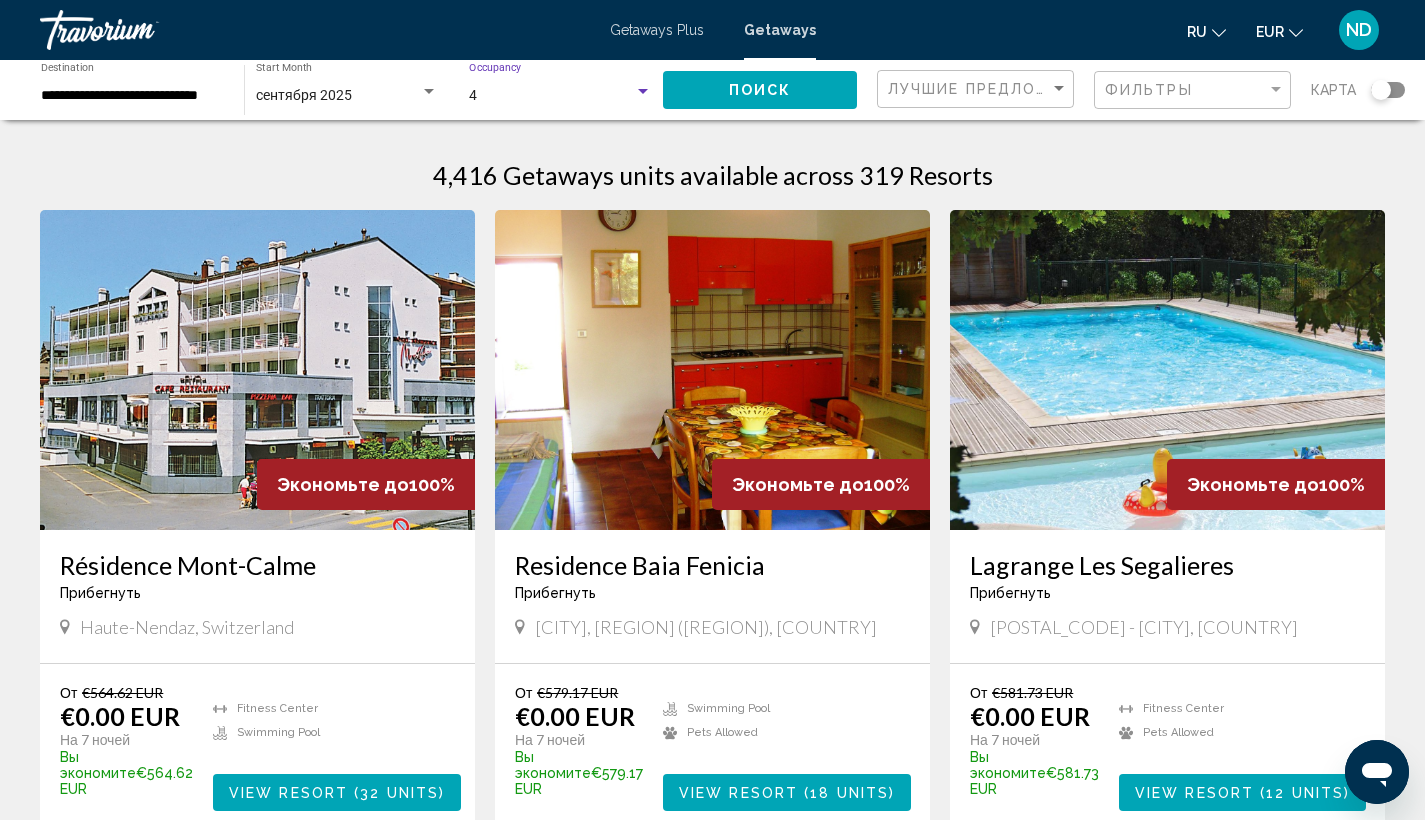 click on "Поиск" 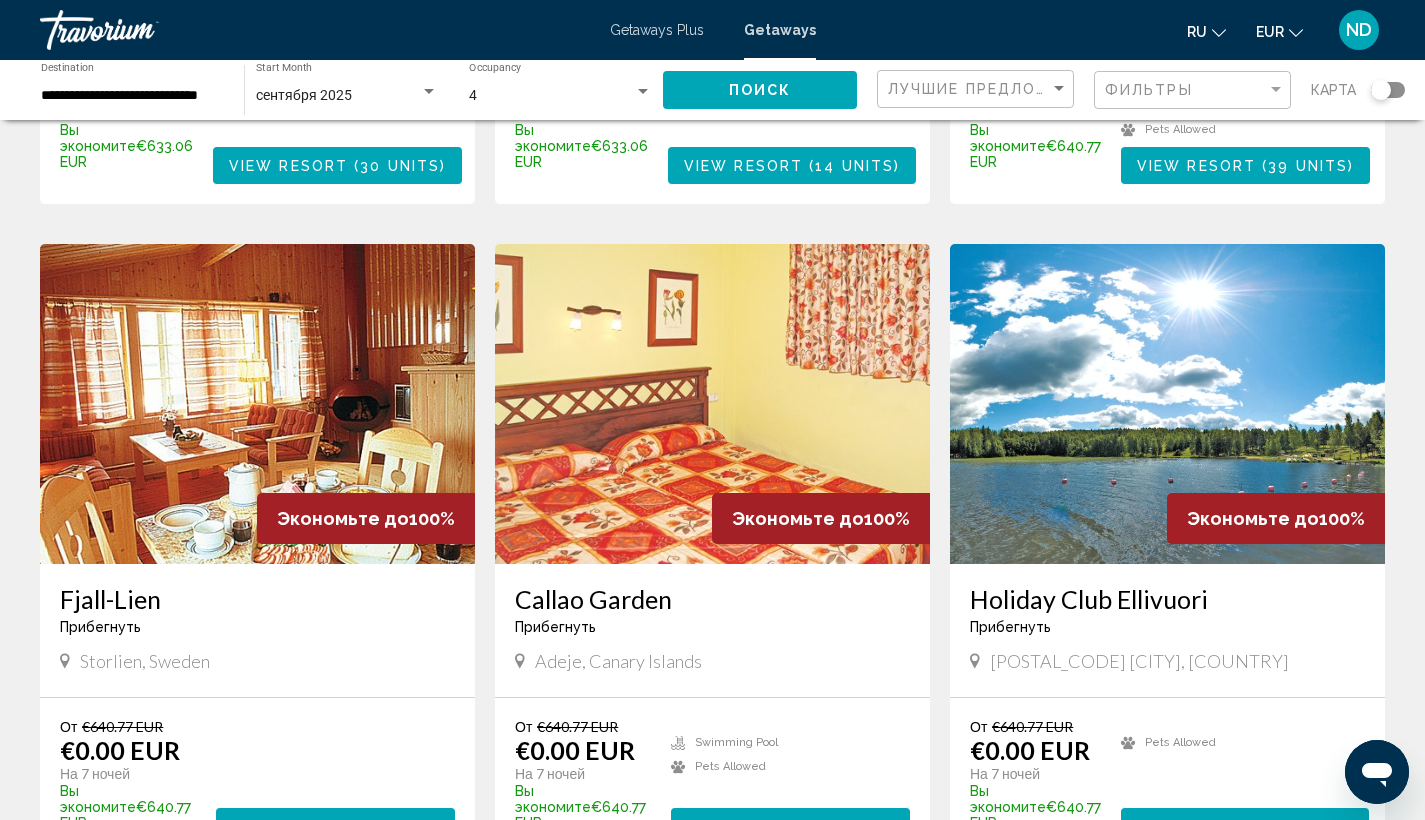 scroll, scrollTop: 1297, scrollLeft: 0, axis: vertical 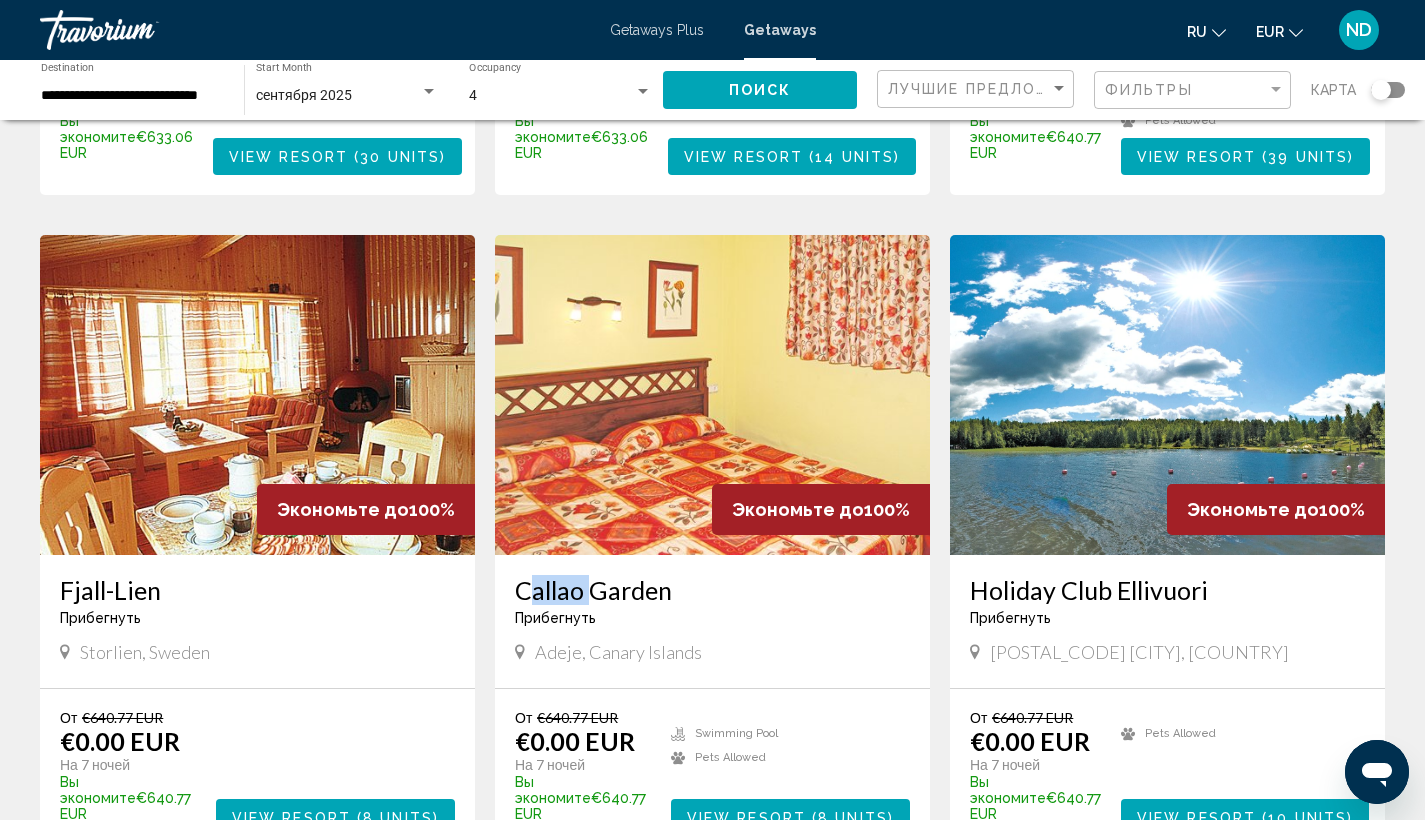 click on "[CITY], [REGION]" at bounding box center [712, 621] 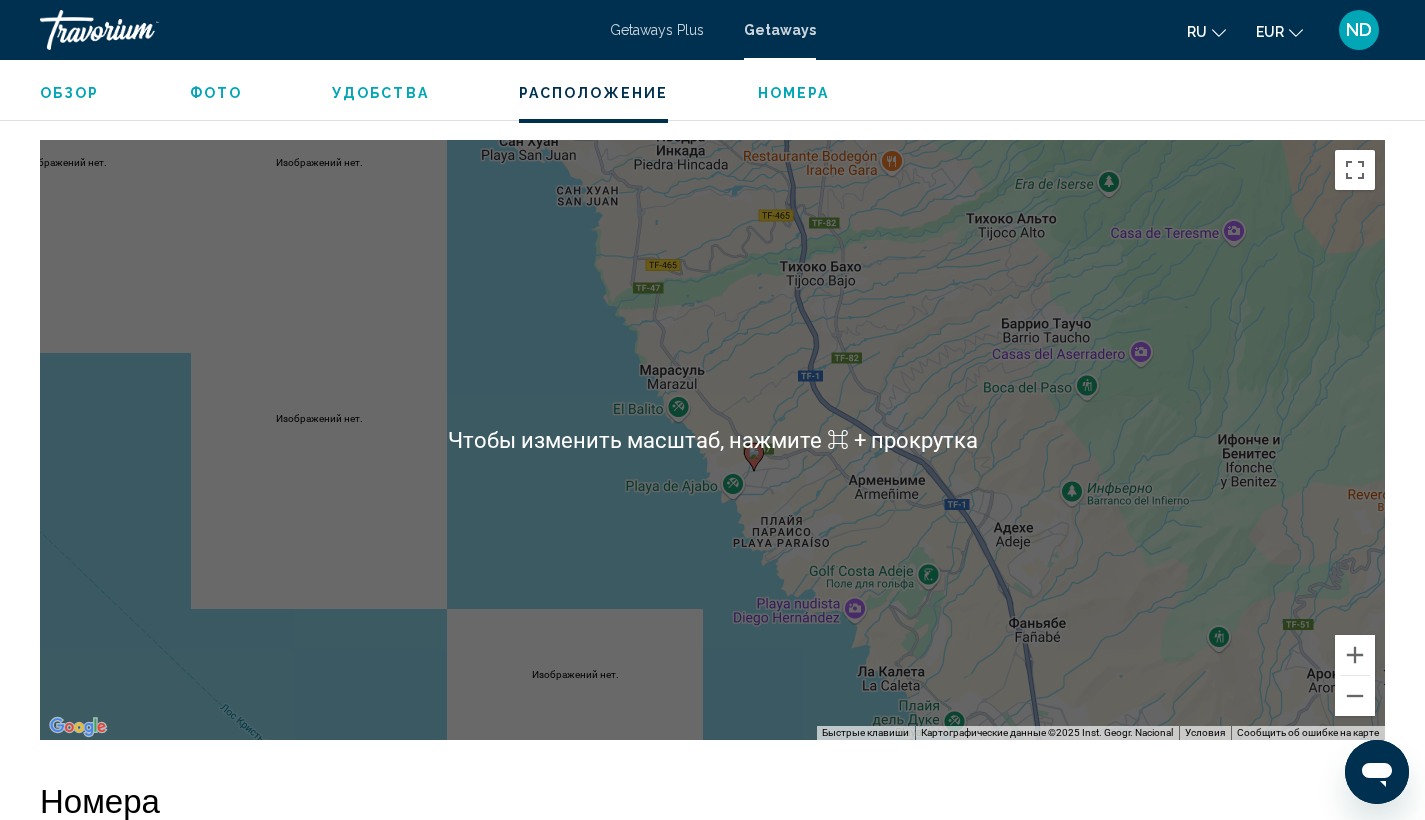 scroll, scrollTop: 2691, scrollLeft: 0, axis: vertical 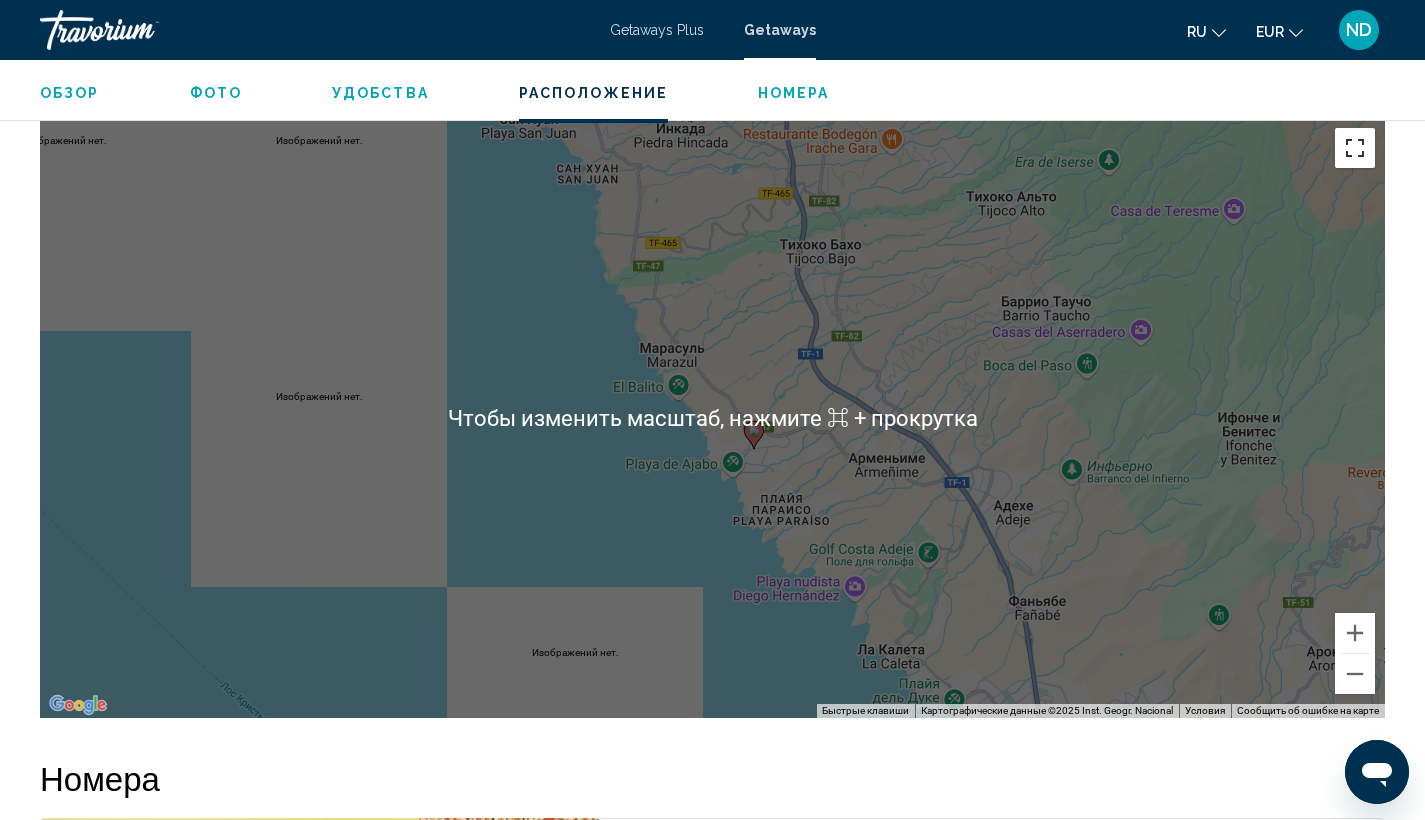 click at bounding box center [1355, 148] 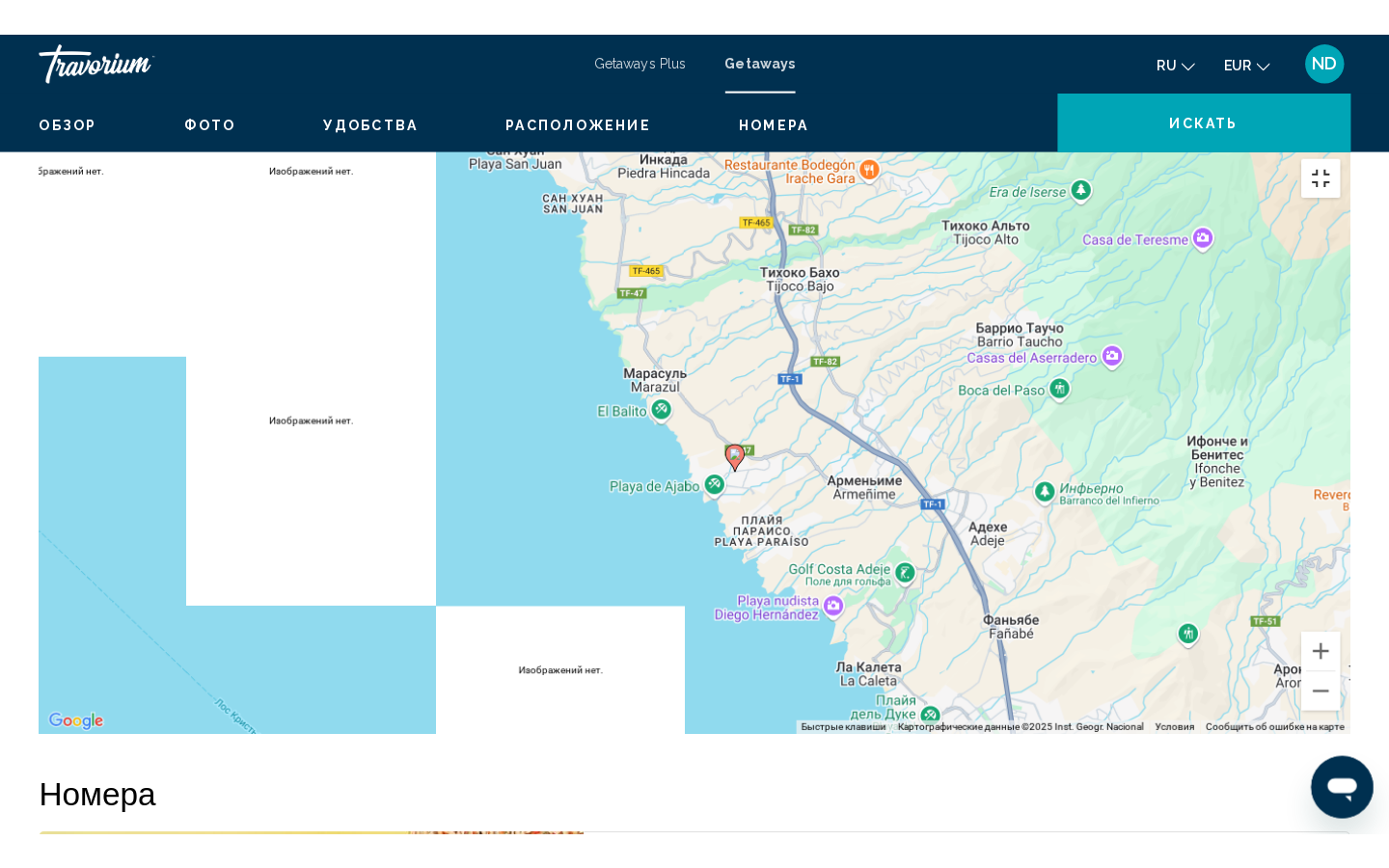 scroll, scrollTop: 0, scrollLeft: 0, axis: both 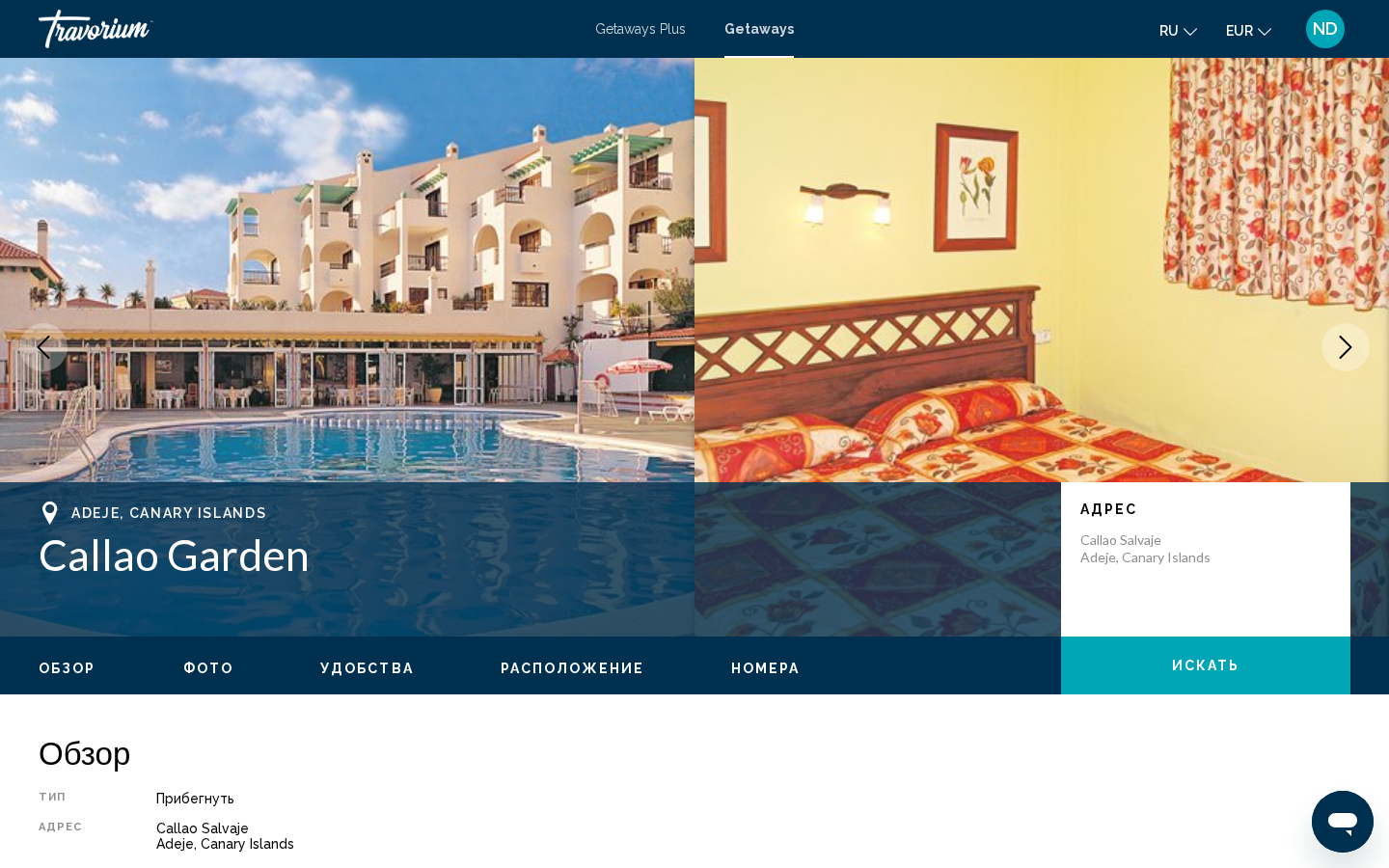 drag, startPoint x: 336, startPoint y: 529, endPoint x: 786, endPoint y: 731, distance: 493.25855 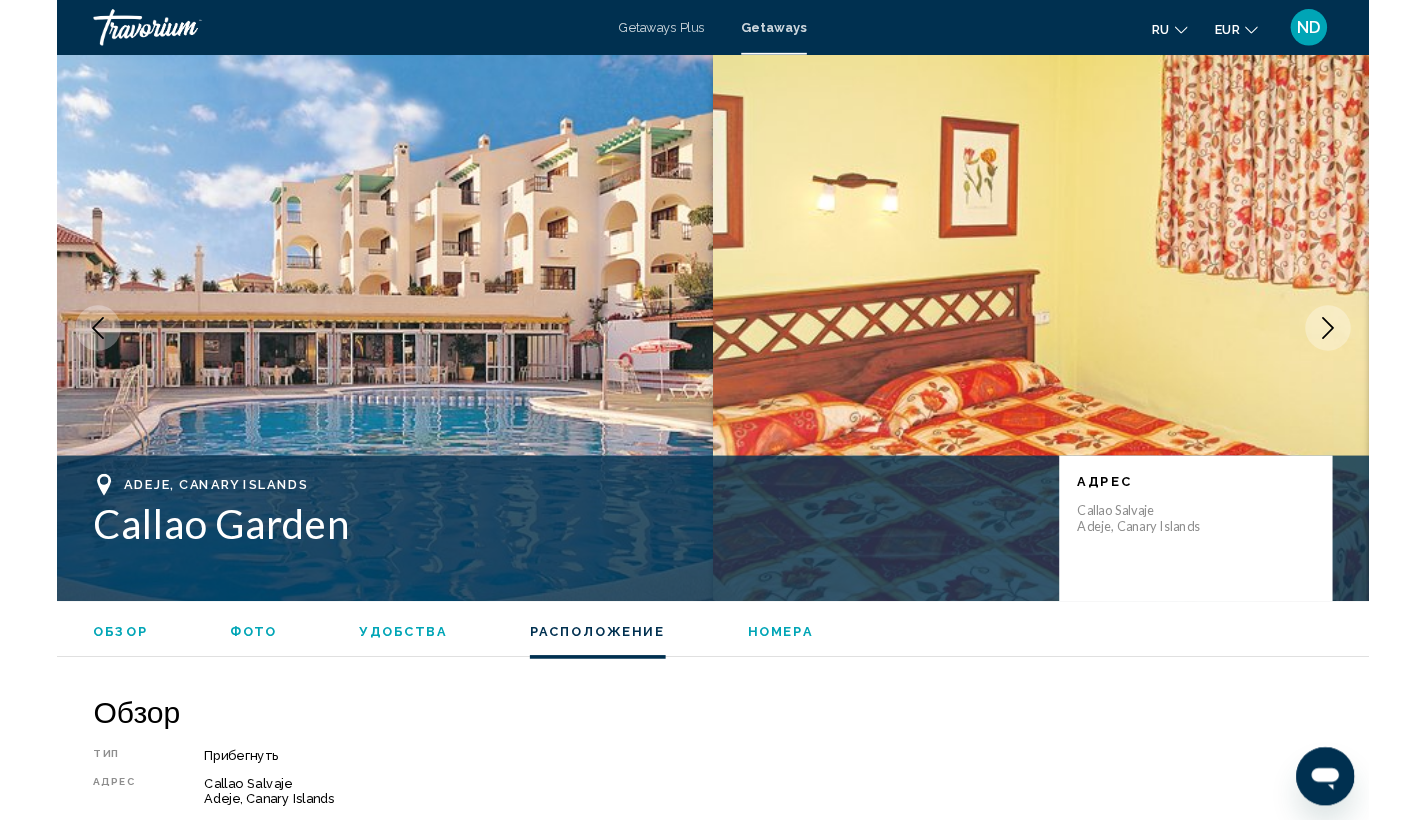 scroll, scrollTop: 2691, scrollLeft: 0, axis: vertical 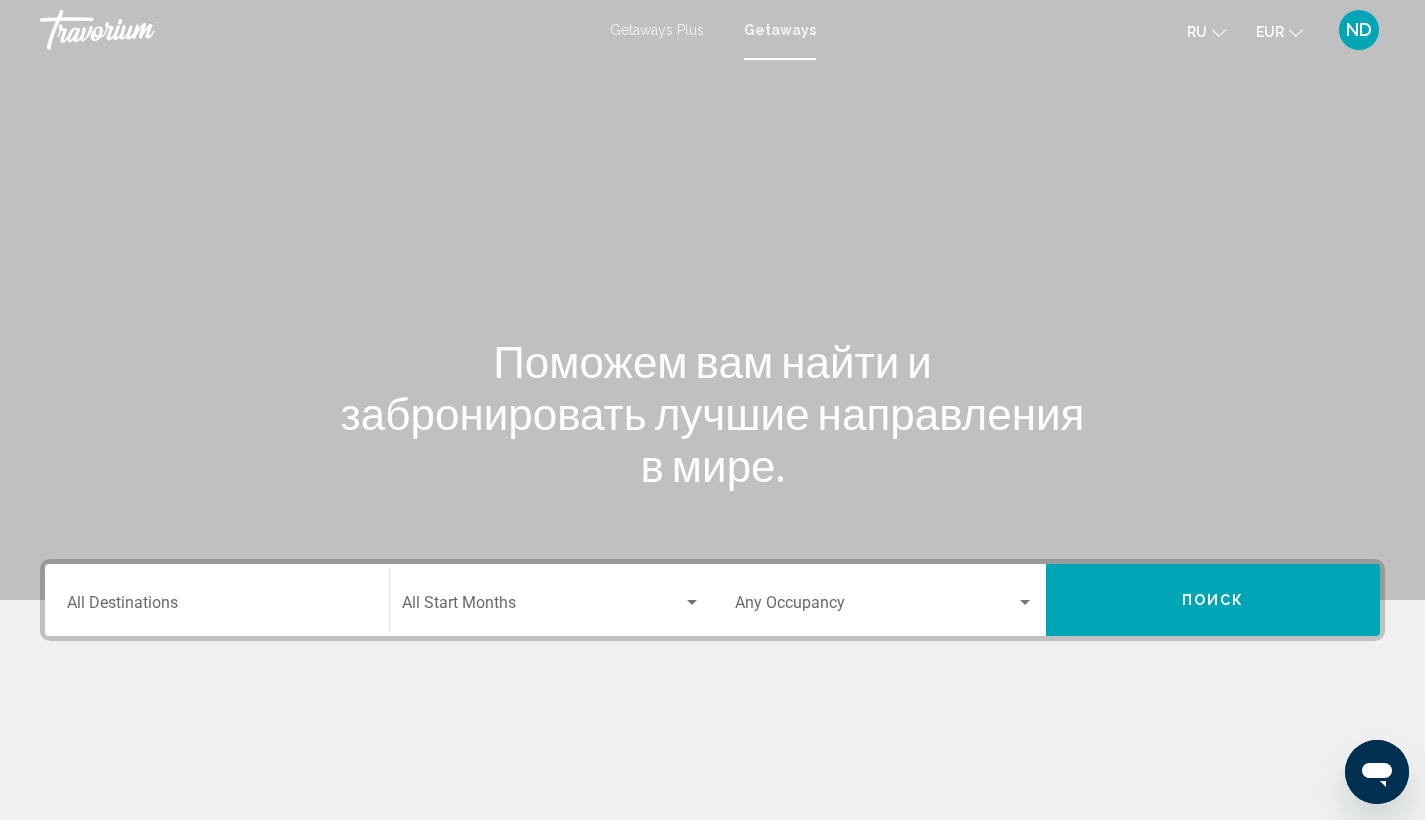 click on "Destination All Destinations" at bounding box center [217, 607] 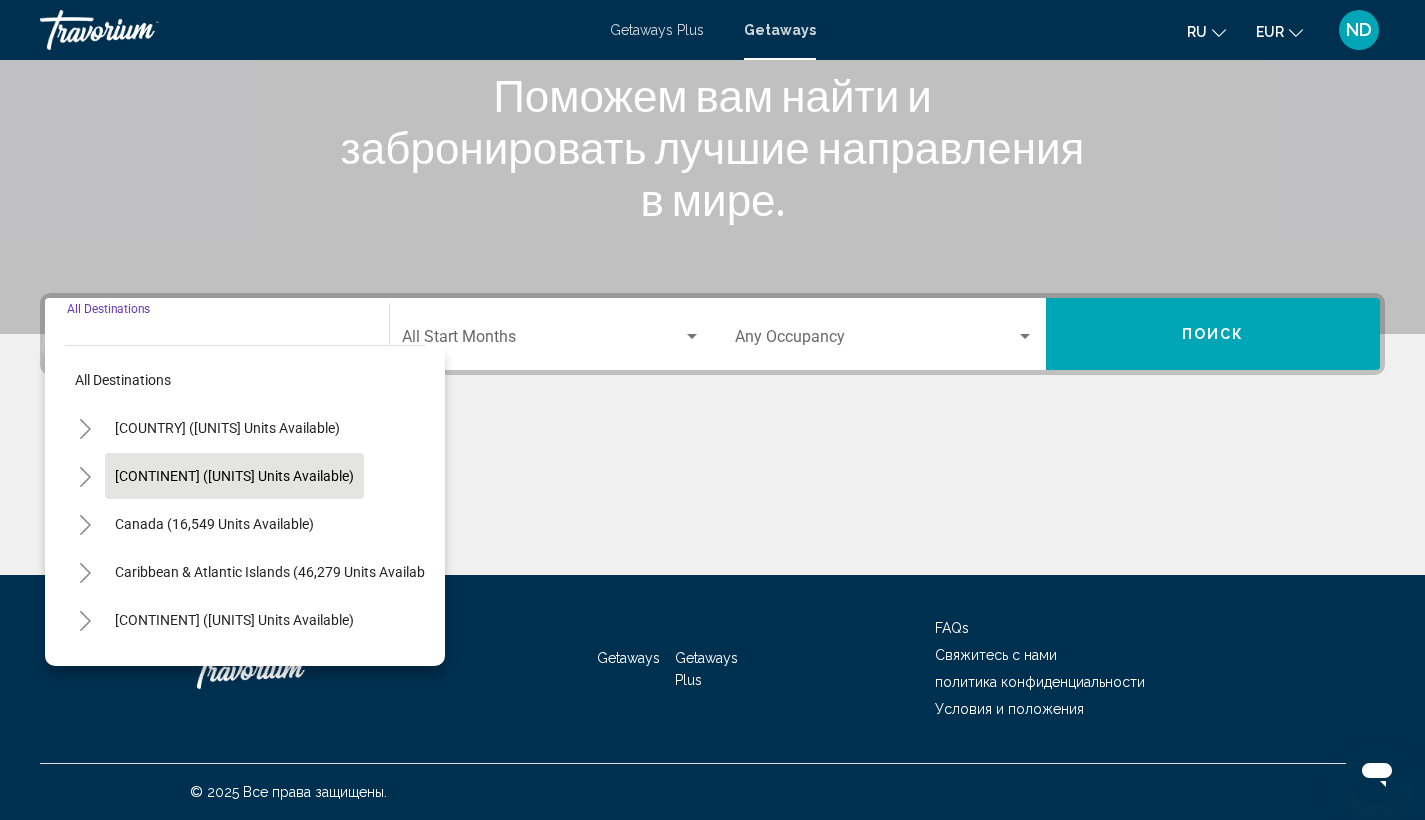 scroll, scrollTop: 262, scrollLeft: 0, axis: vertical 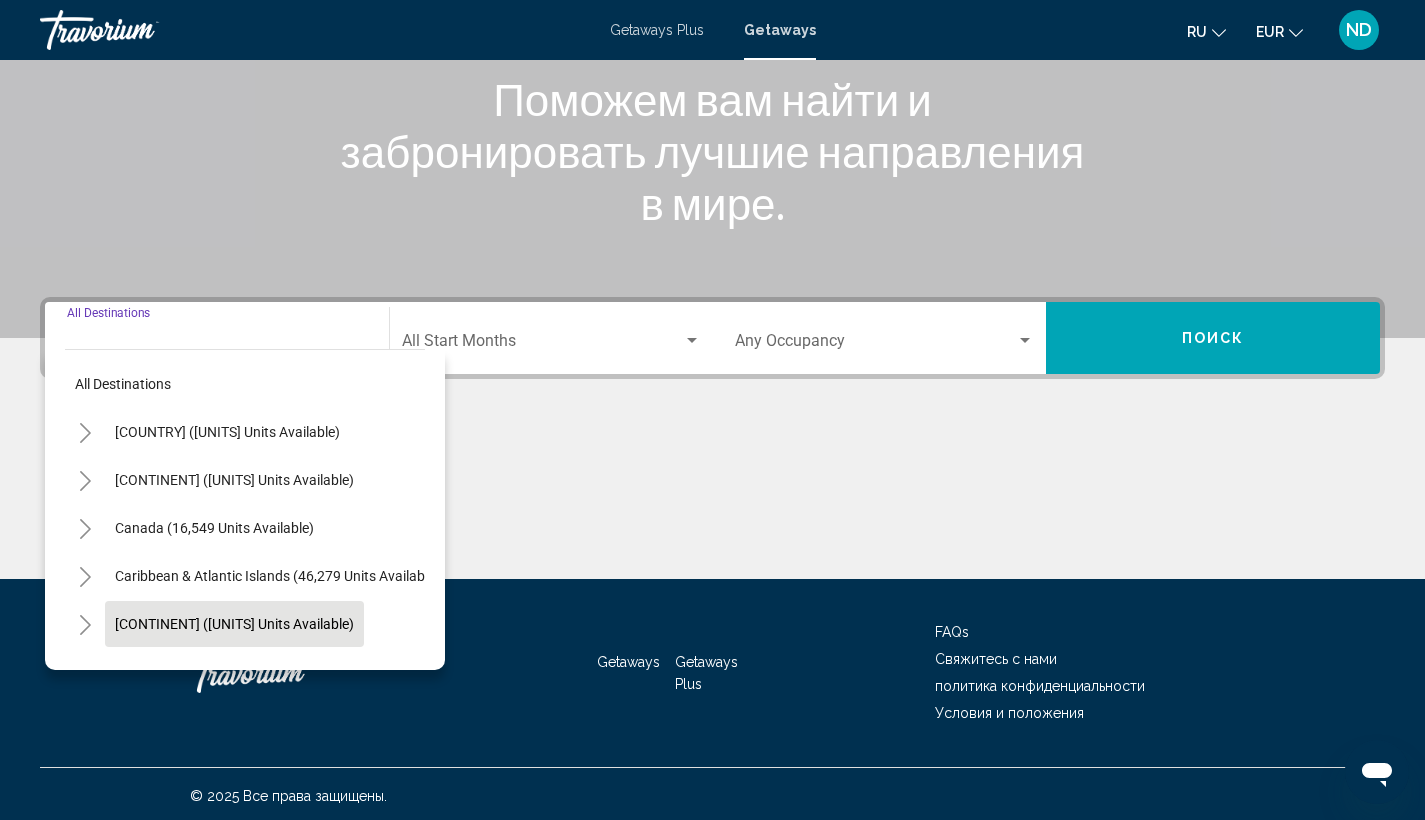 click on "[CONTINENT] ([UNITS] units available)" at bounding box center (214, 672) 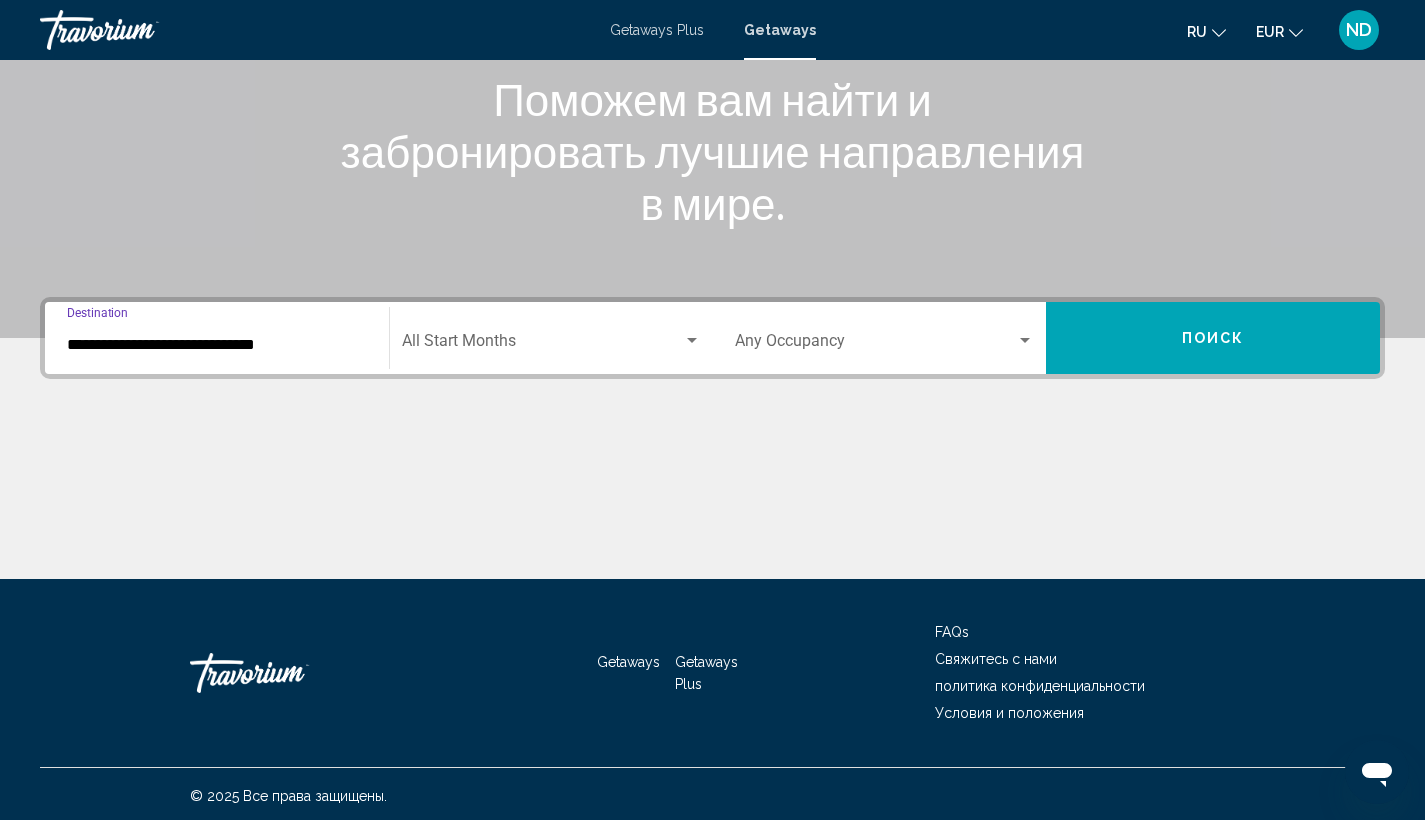 scroll, scrollTop: 266, scrollLeft: 0, axis: vertical 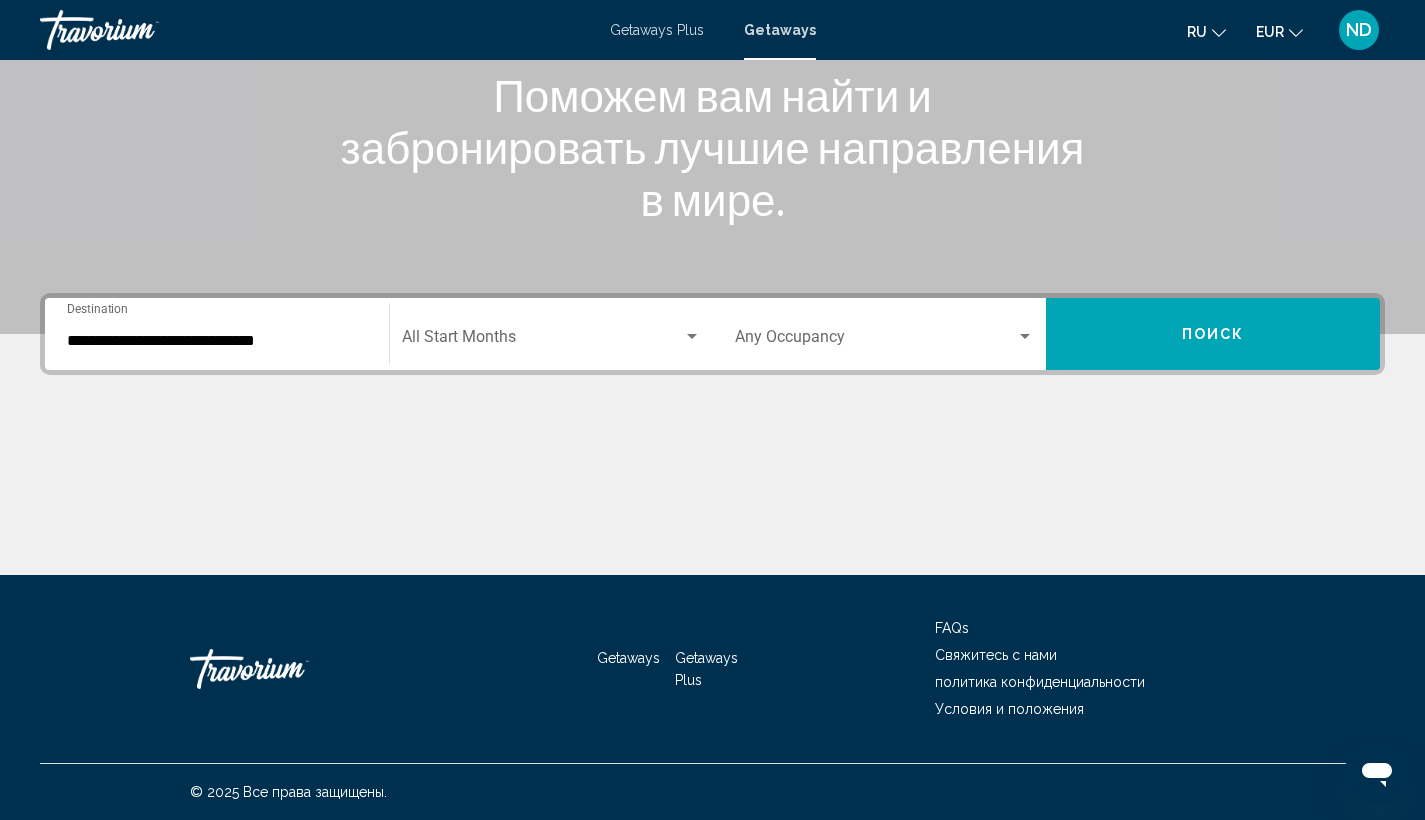 click on "Start Month All Start Months" 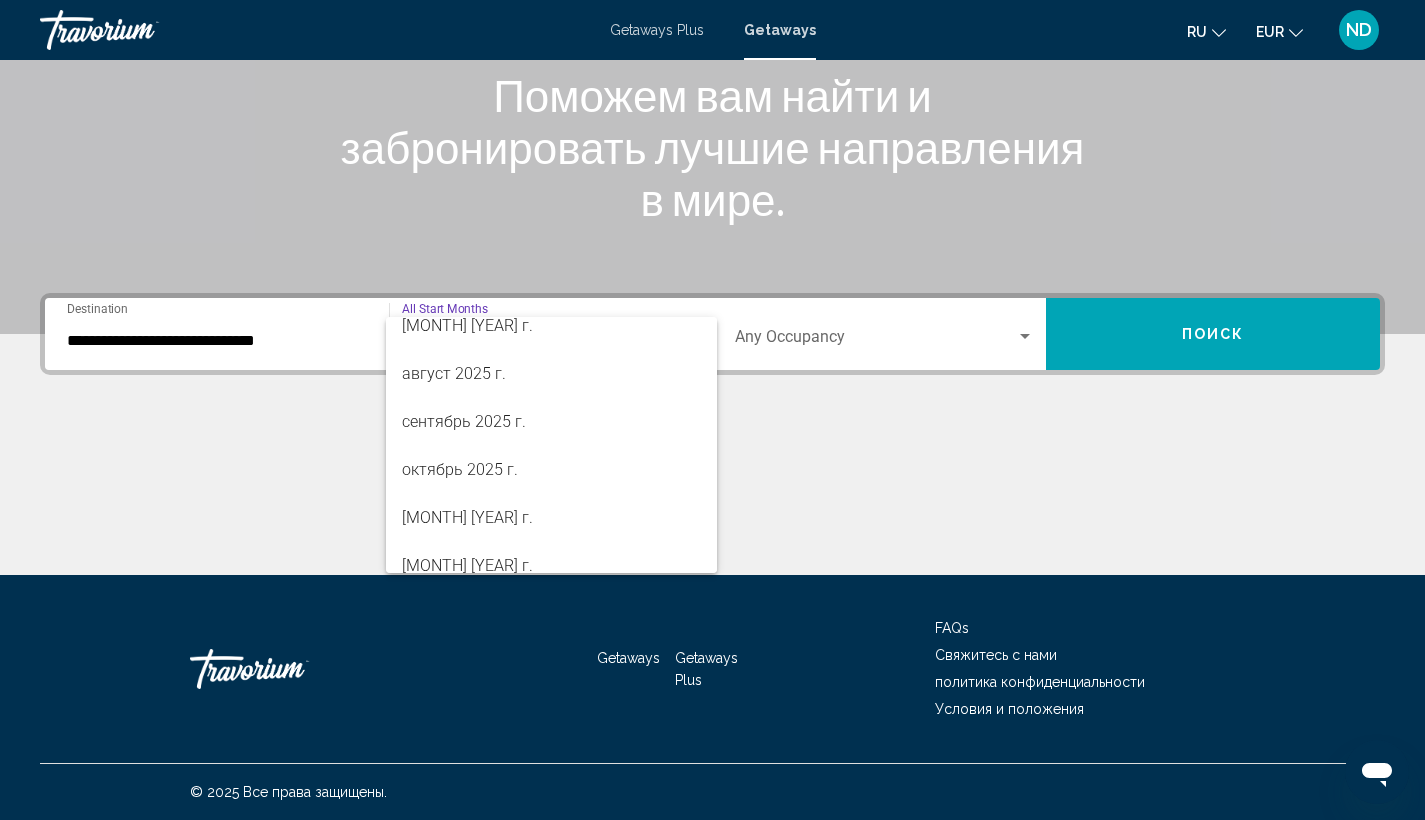 scroll, scrollTop: 55, scrollLeft: 0, axis: vertical 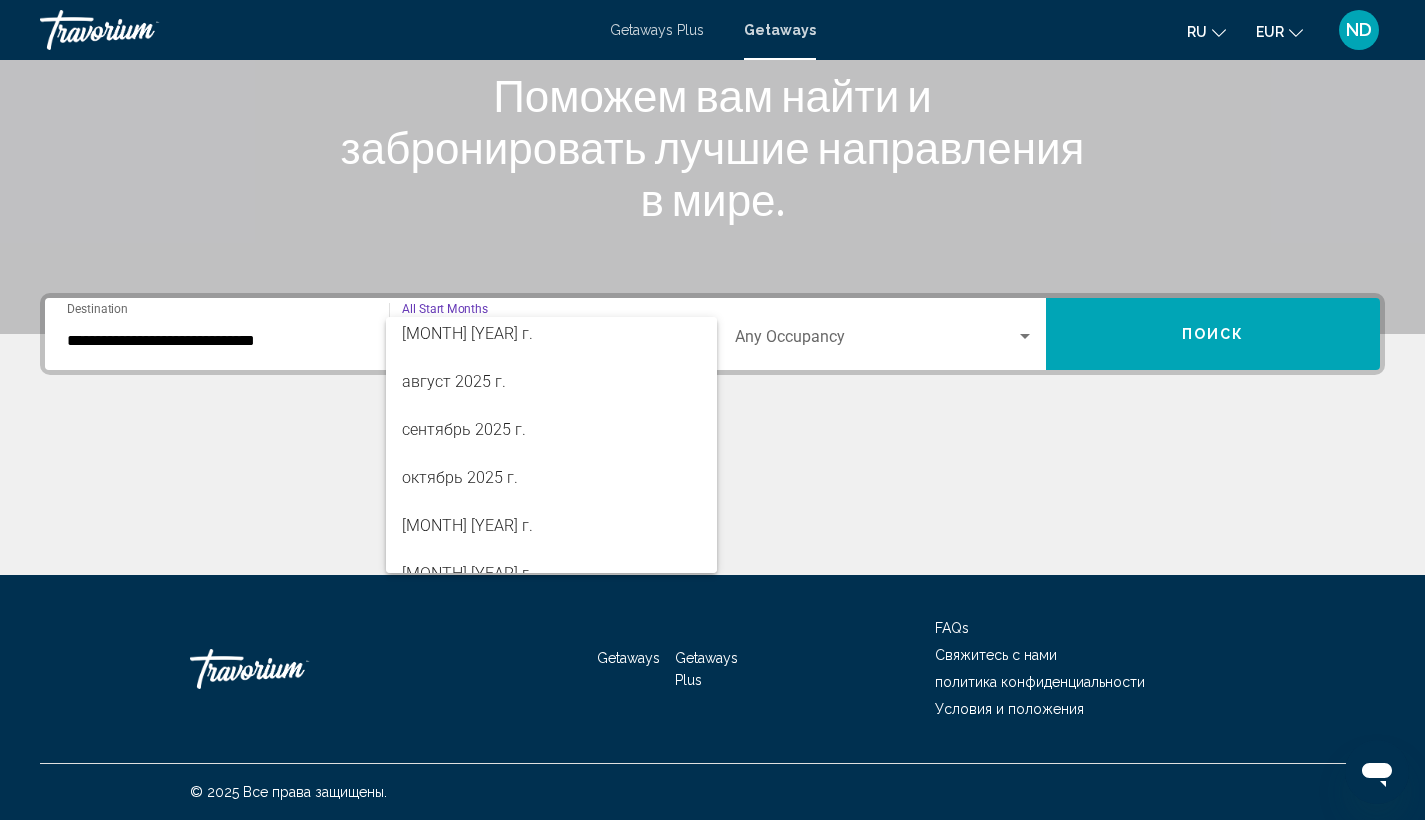 click at bounding box center [712, 410] 